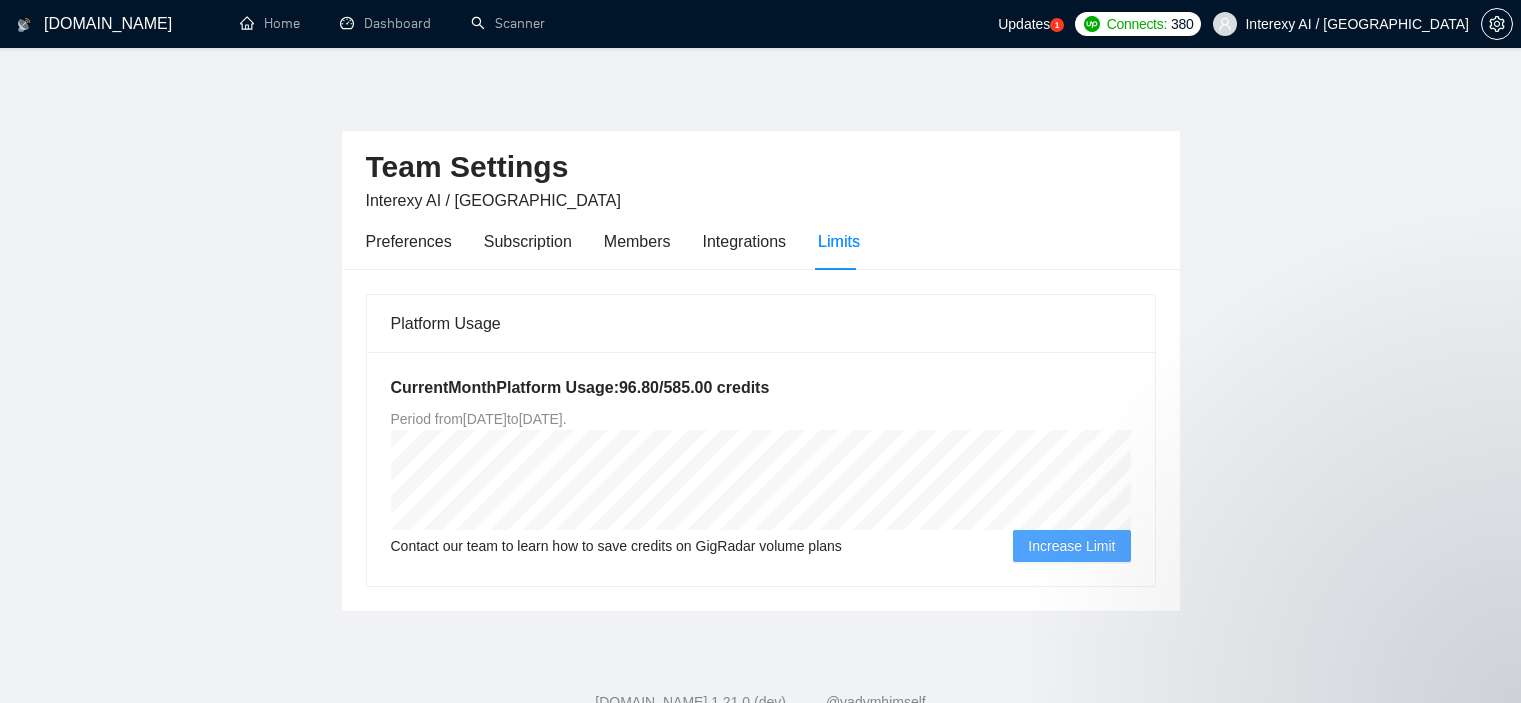 scroll, scrollTop: 61, scrollLeft: 0, axis: vertical 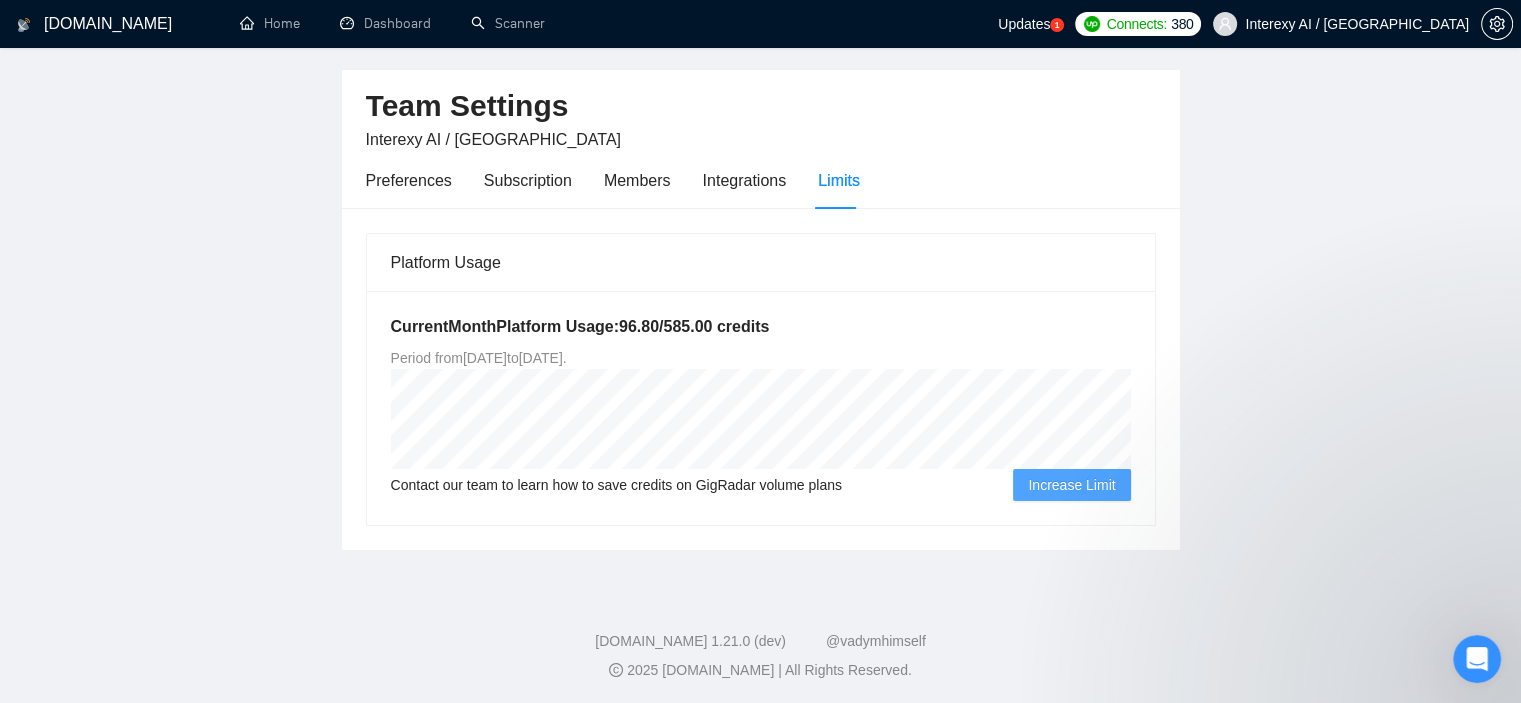 click 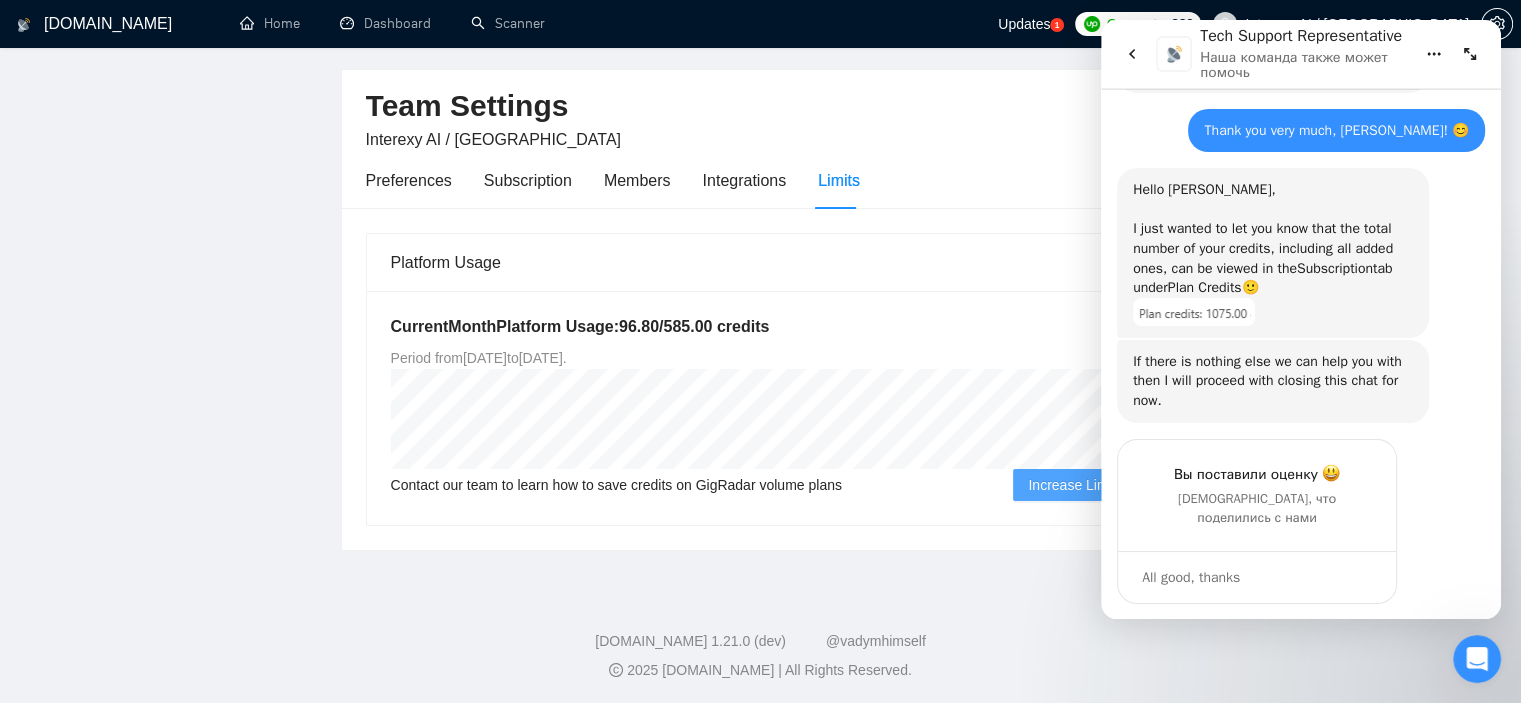 scroll, scrollTop: 0, scrollLeft: 0, axis: both 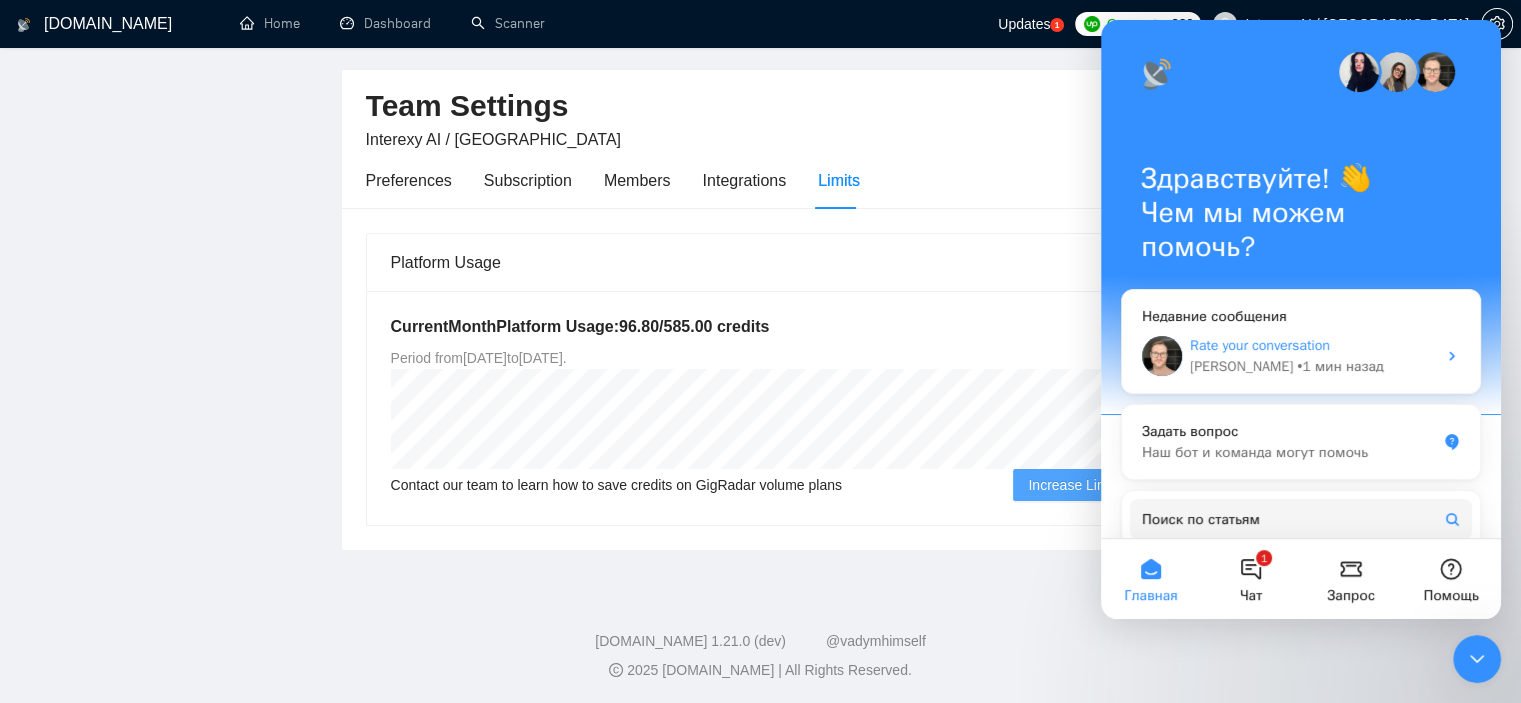 click on "•  1 мин назад" at bounding box center [1340, 366] 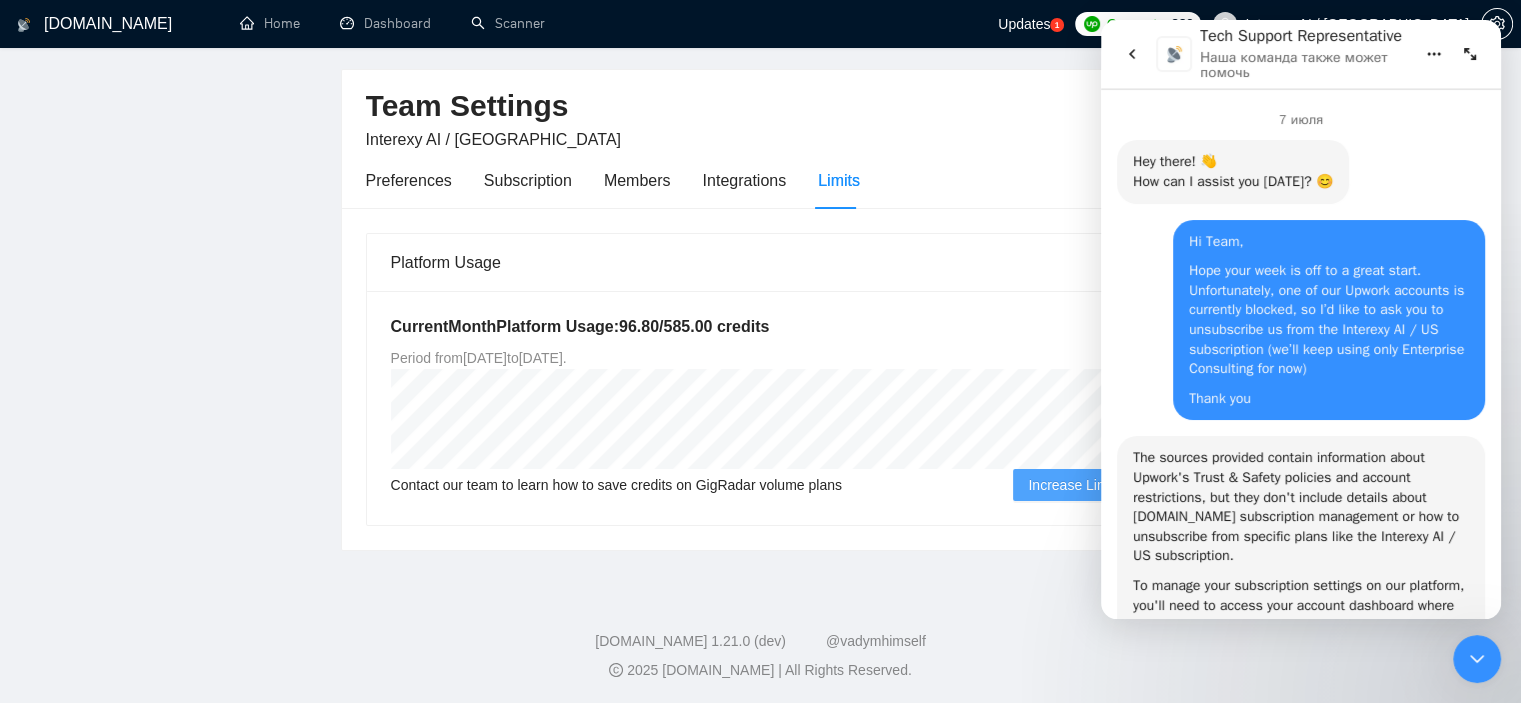 scroll, scrollTop: 2, scrollLeft: 0, axis: vertical 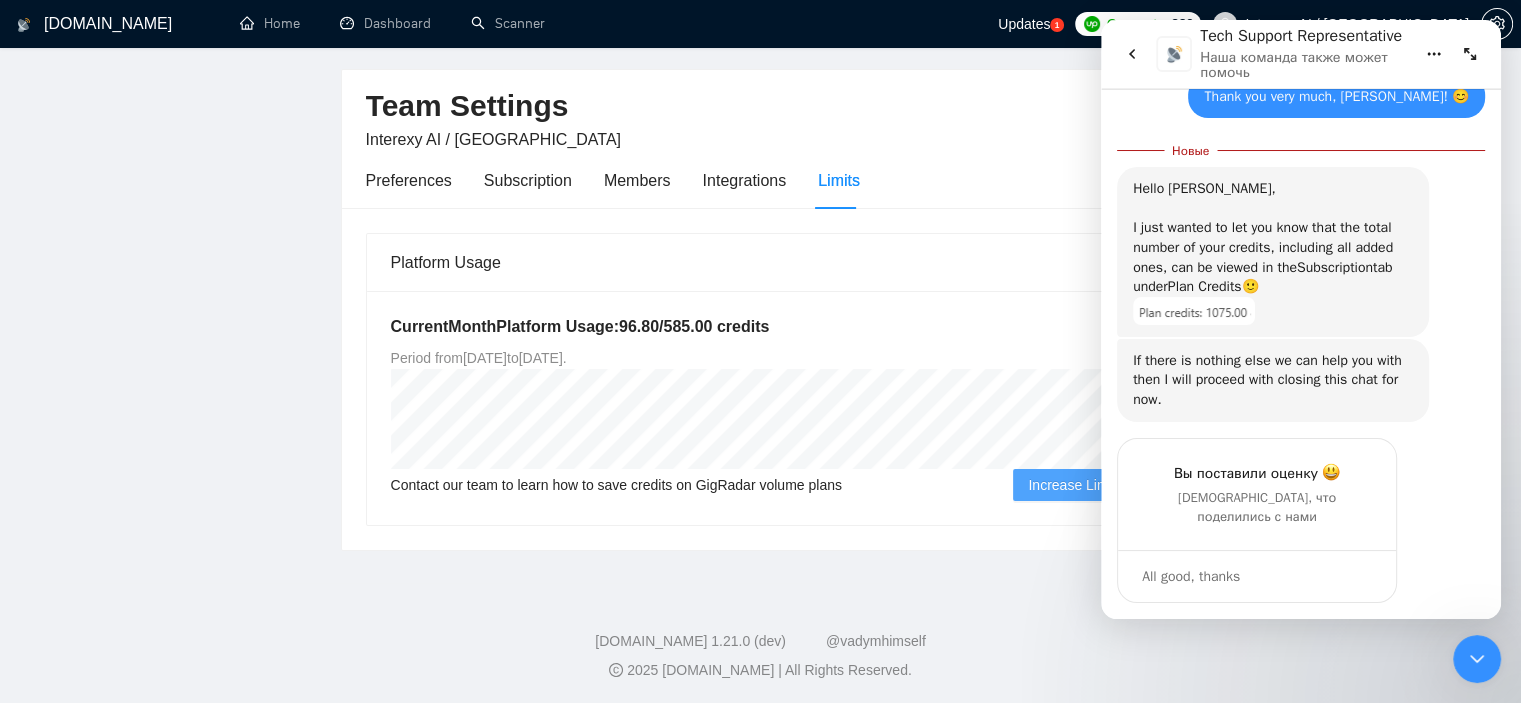 click on "Вы поставили оценку   [PERSON_NAME], что поделились с нами All good, thanks" at bounding box center [1301, 532] 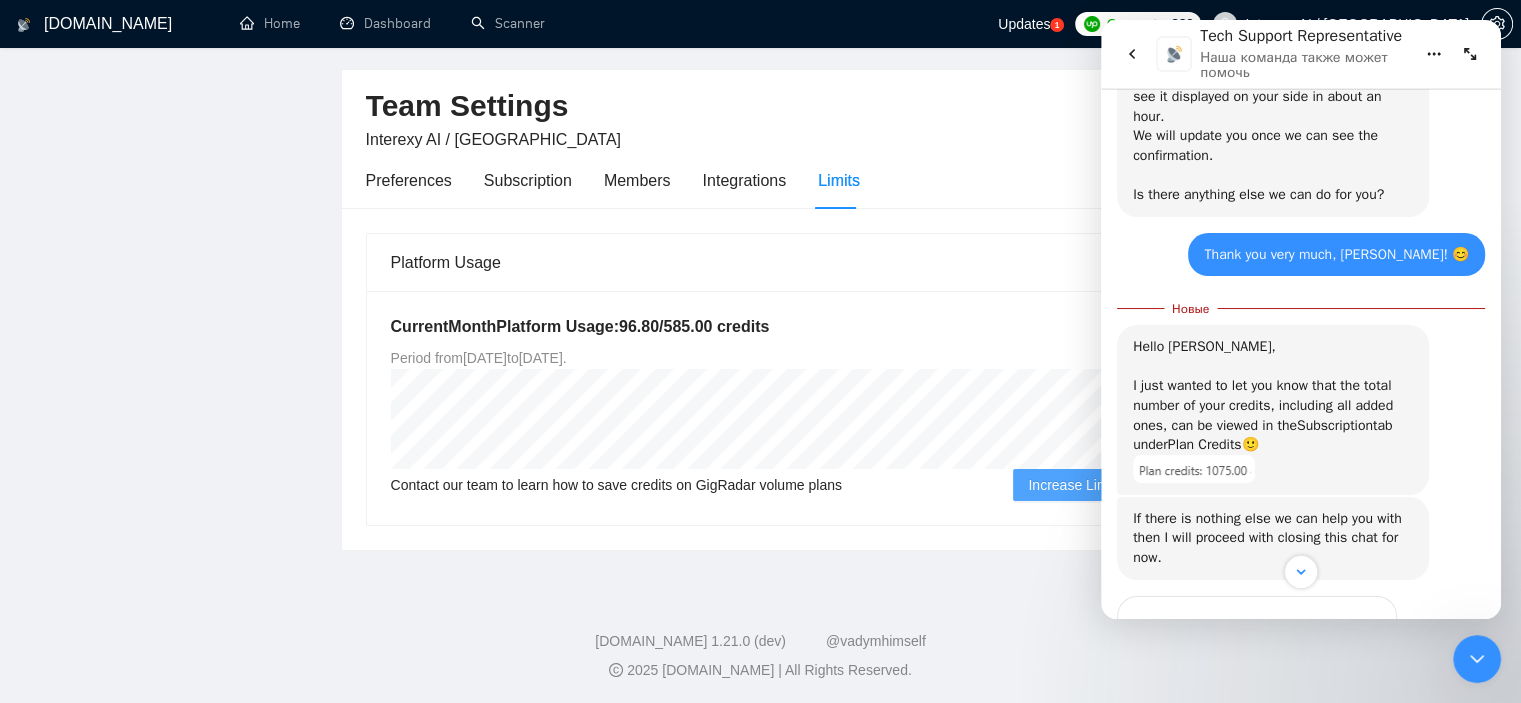 scroll, scrollTop: 3295, scrollLeft: 0, axis: vertical 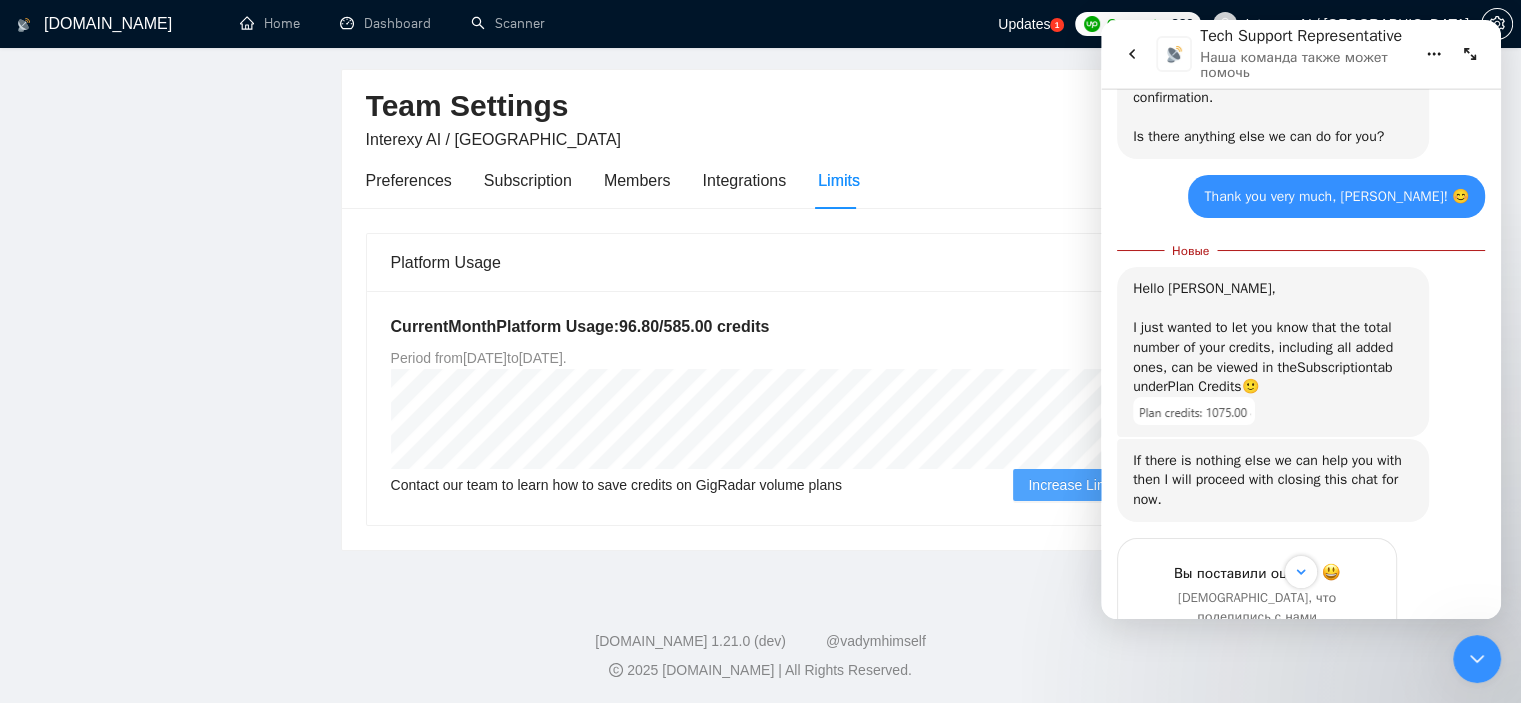 click on "If there is nothing else we can help you with then I will proceed with closing this chat for now." at bounding box center (1273, 480) 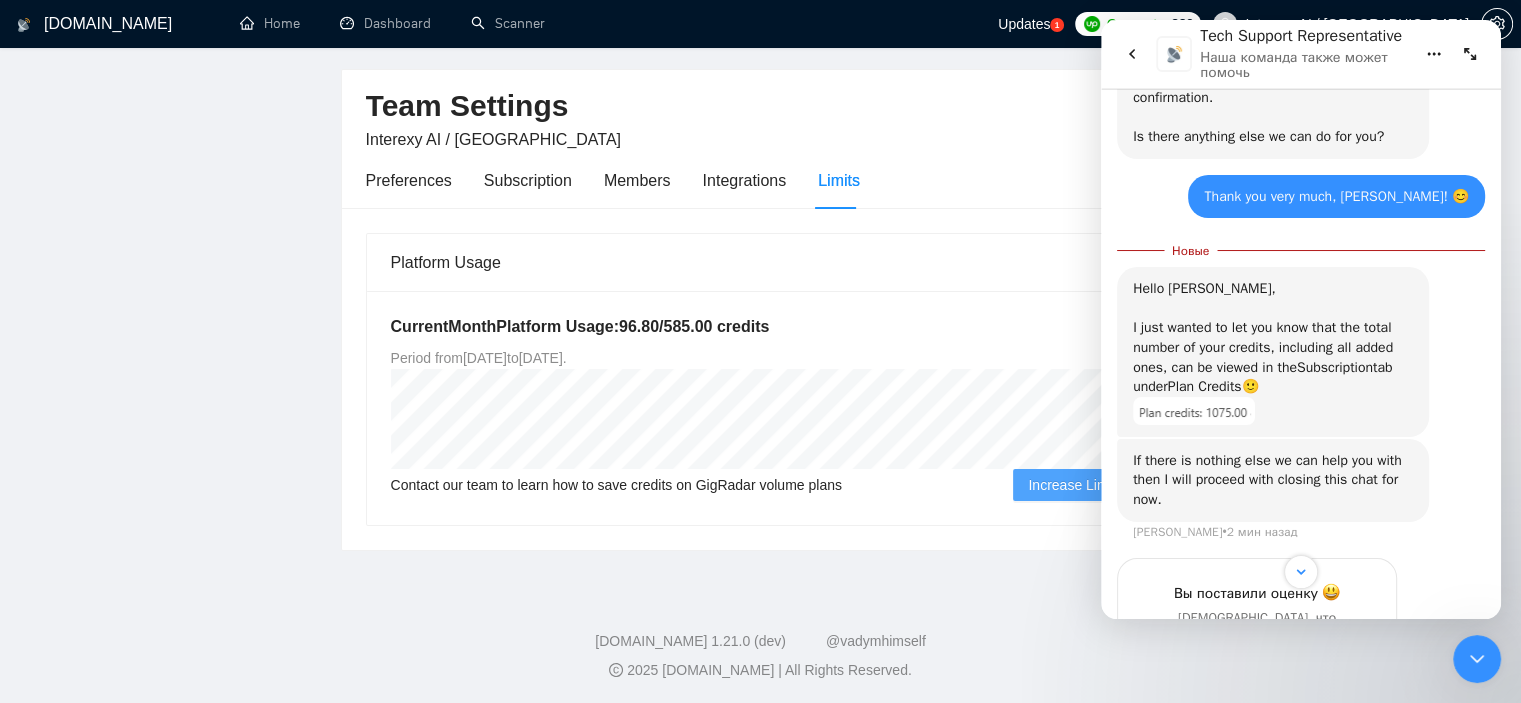 scroll, scrollTop: 2, scrollLeft: 0, axis: vertical 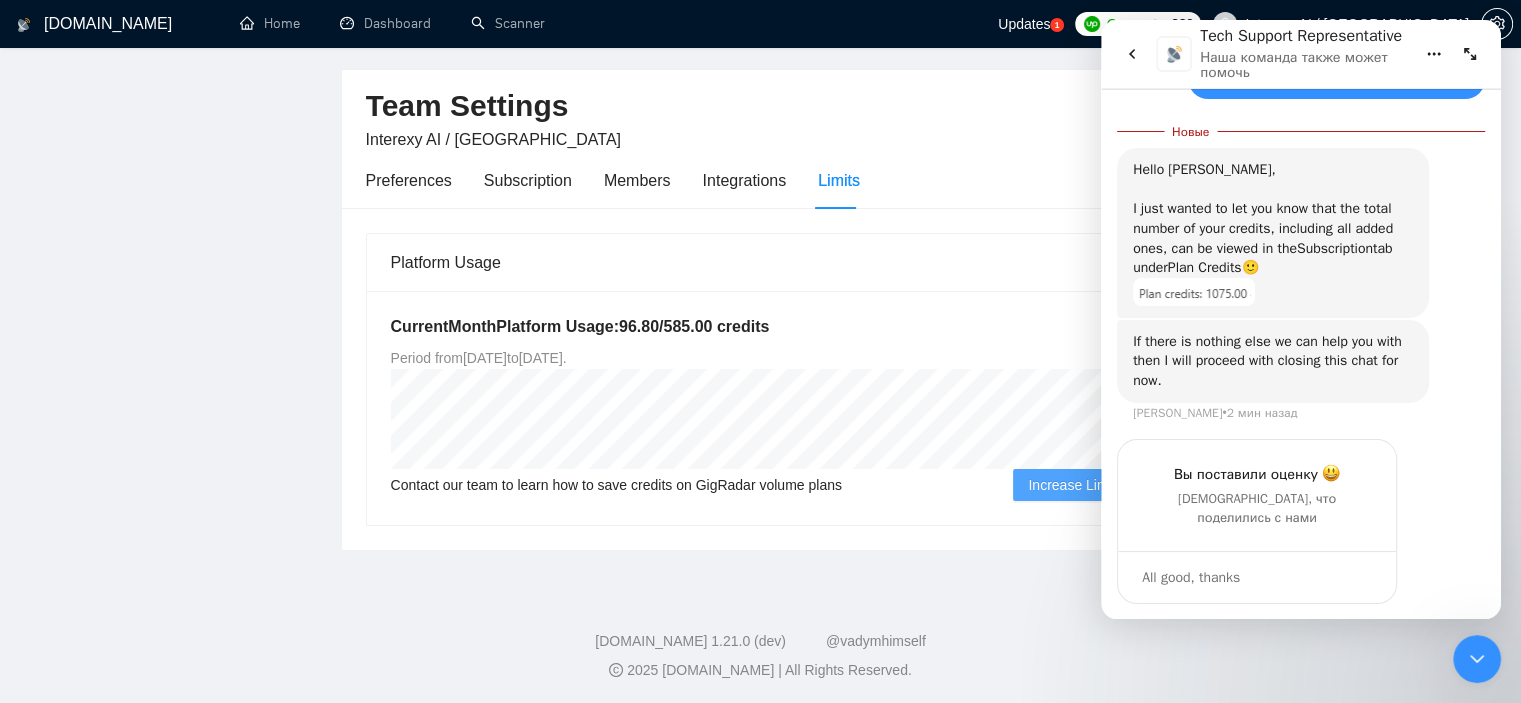 drag, startPoint x: 1368, startPoint y: 289, endPoint x: 1396, endPoint y: 287, distance: 28.071337 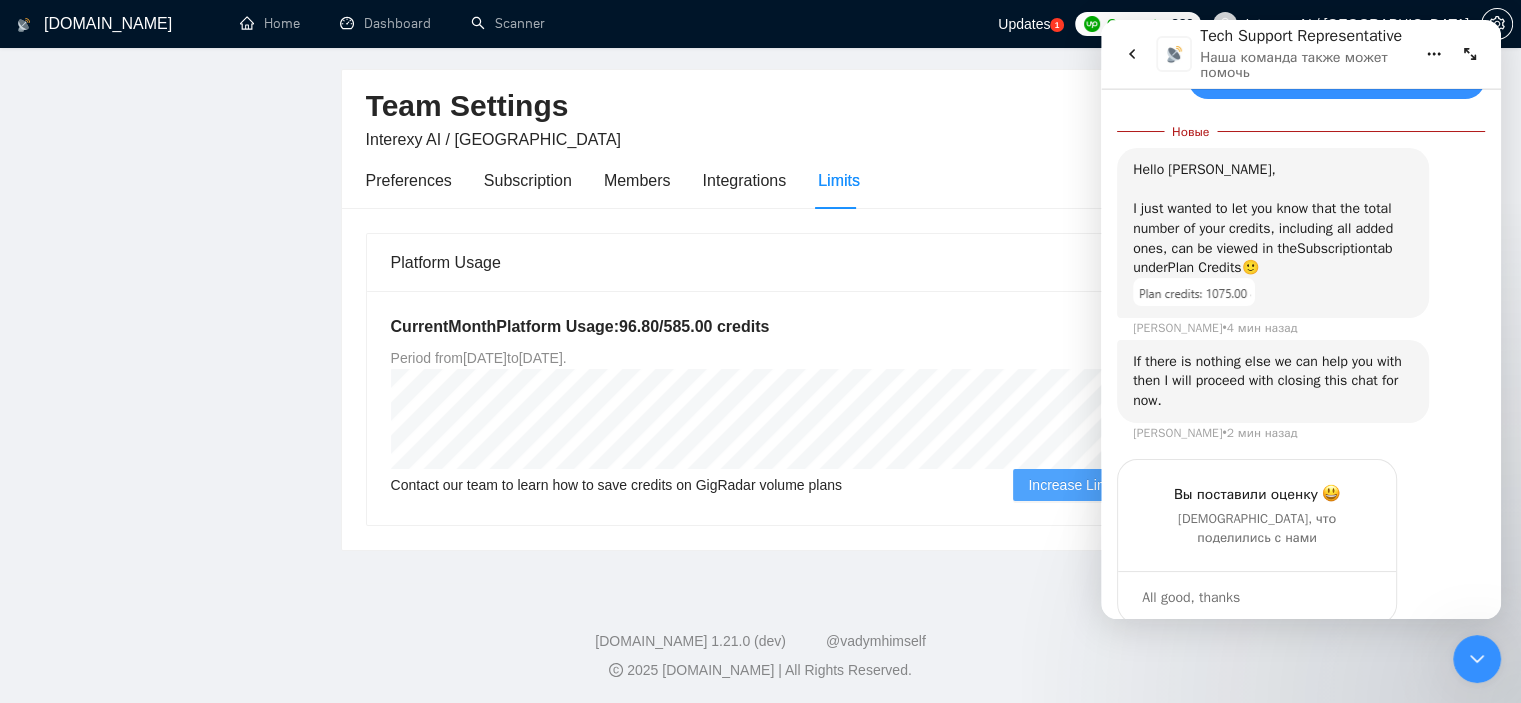 scroll, scrollTop: 3435, scrollLeft: 0, axis: vertical 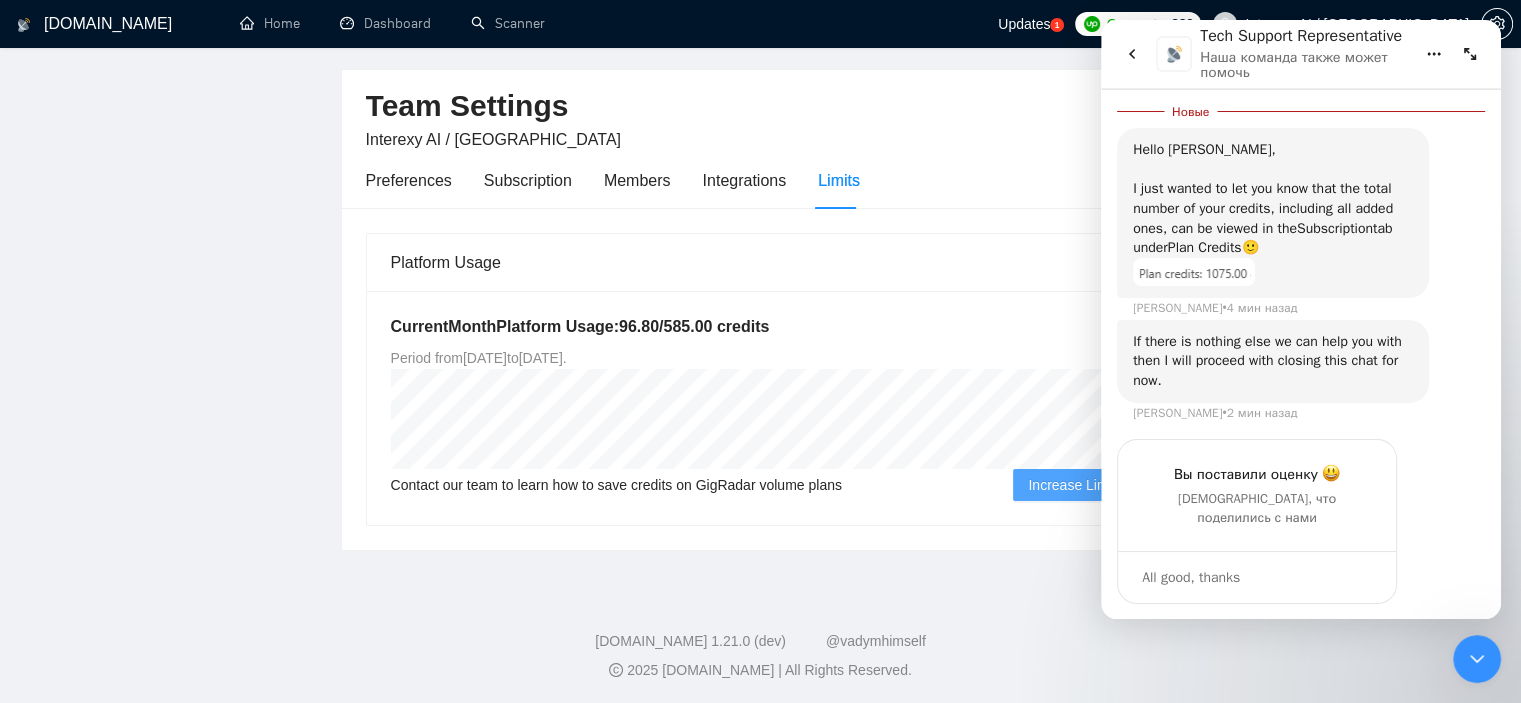 click on "If there is nothing else we can help you with then I will proceed with closing this chat for now." at bounding box center [1273, 361] 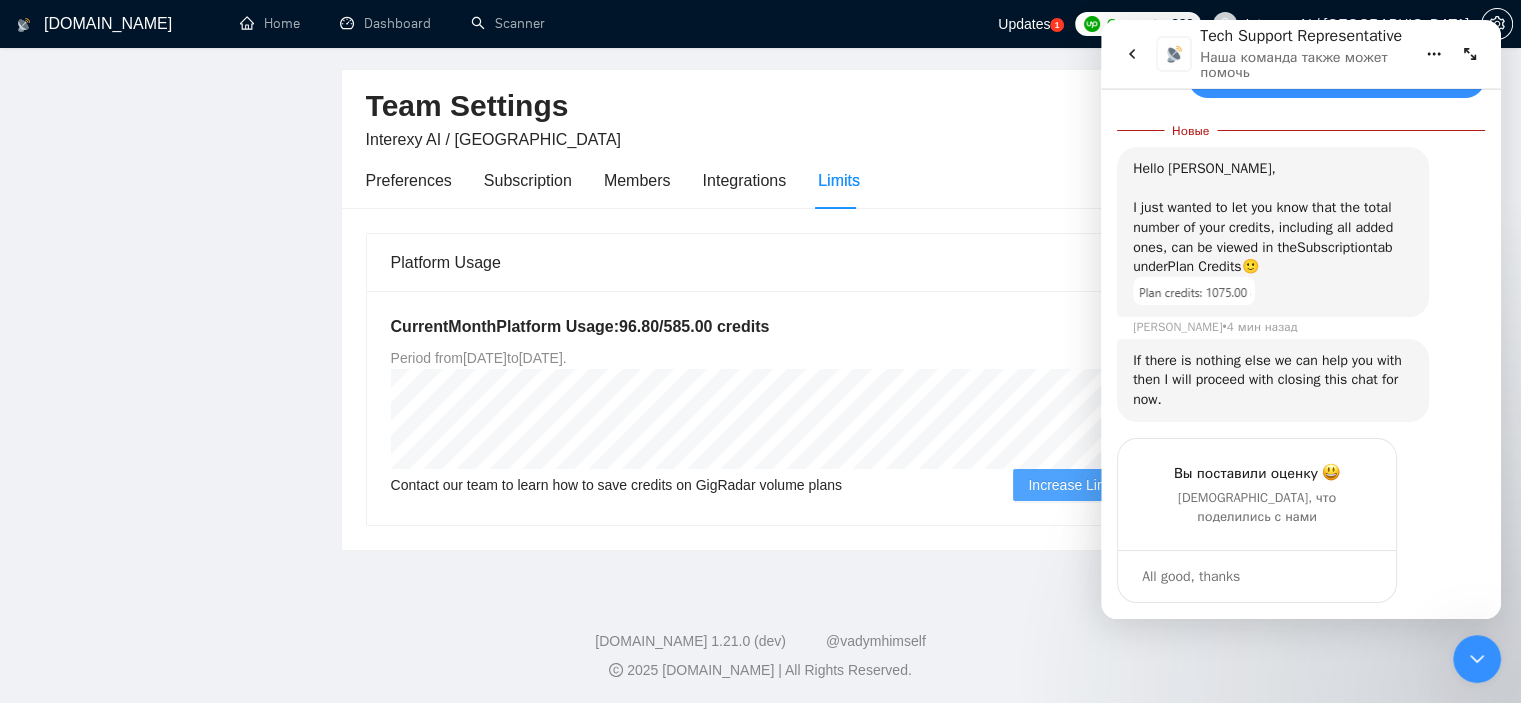scroll, scrollTop: 3415, scrollLeft: 0, axis: vertical 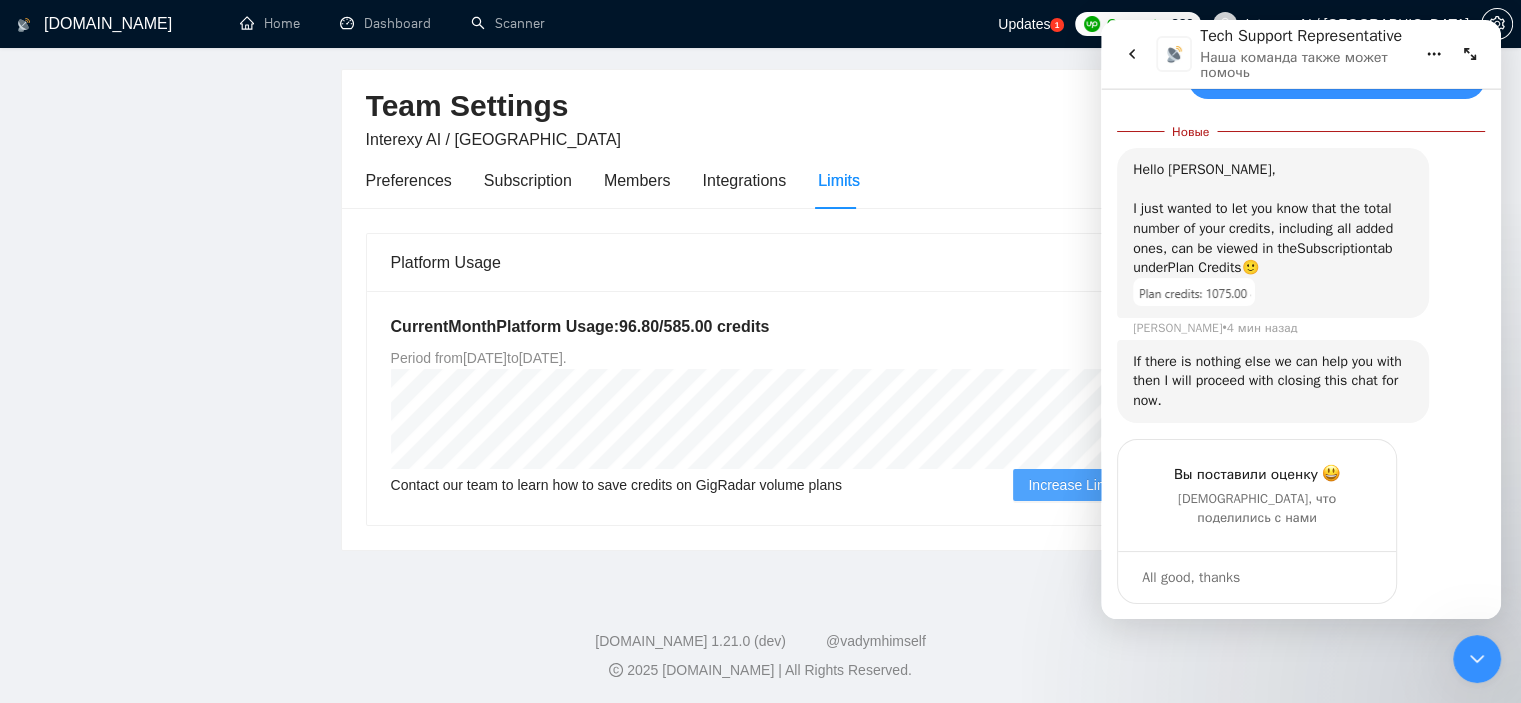 click 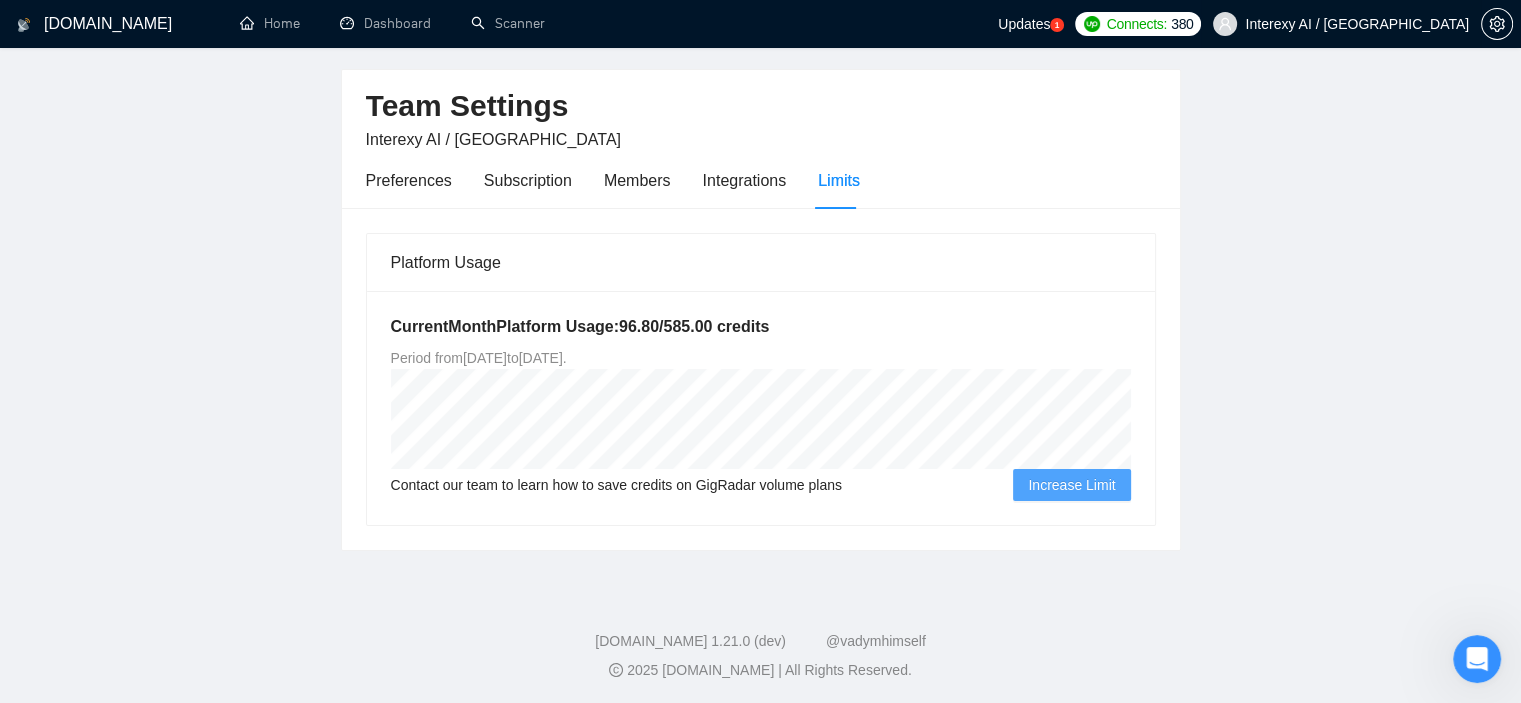 click on "Interexy AI / [GEOGRAPHIC_DATA]" at bounding box center (1357, 24) 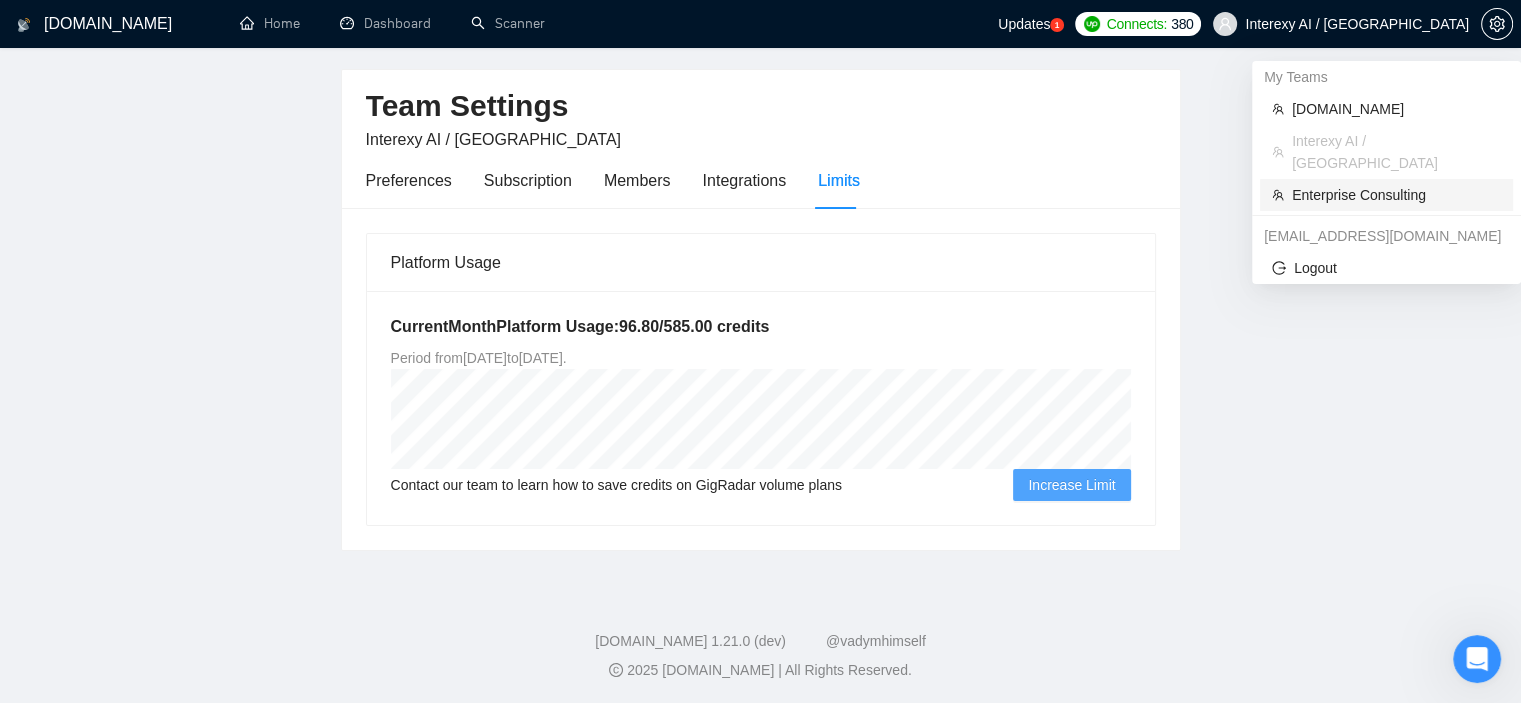 click on "Enterprise Consulting" at bounding box center (1396, 195) 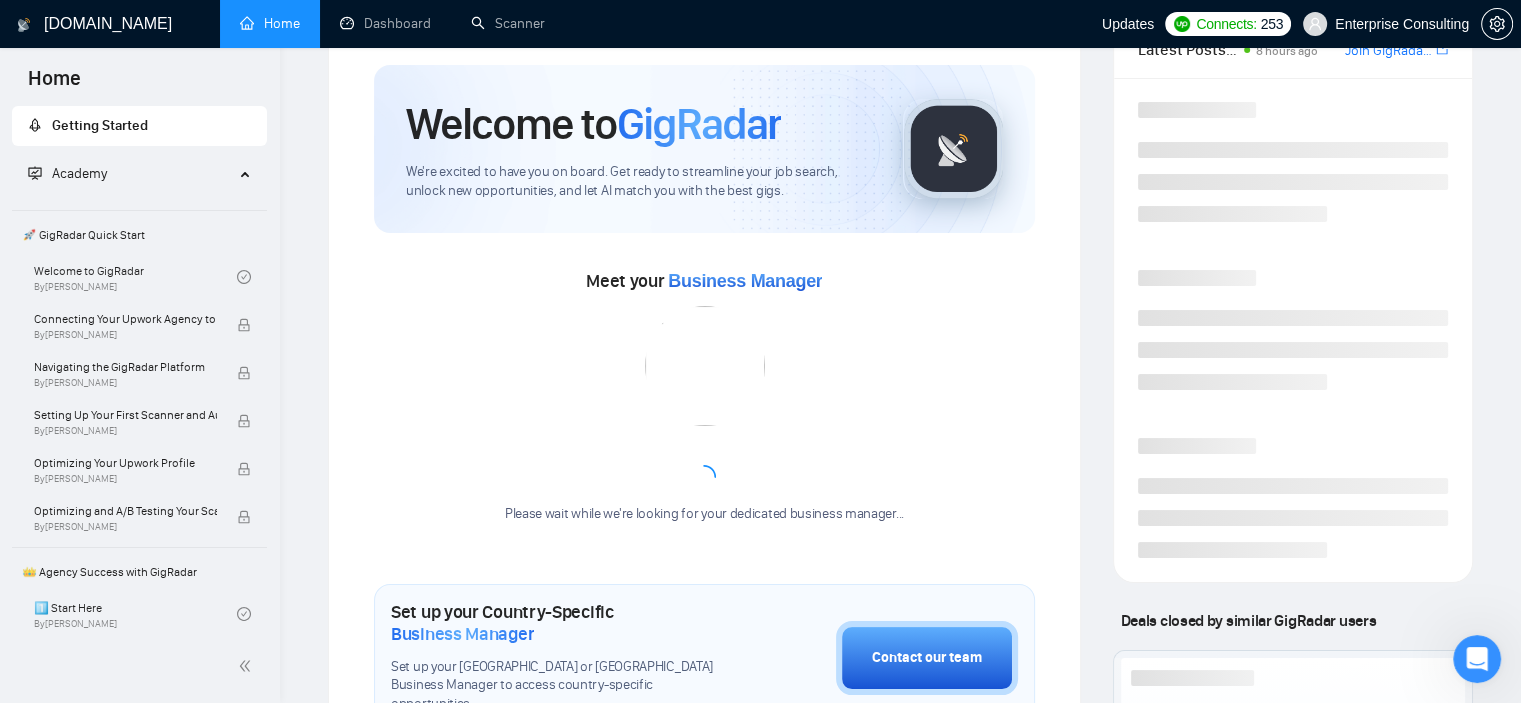 scroll, scrollTop: 0, scrollLeft: 0, axis: both 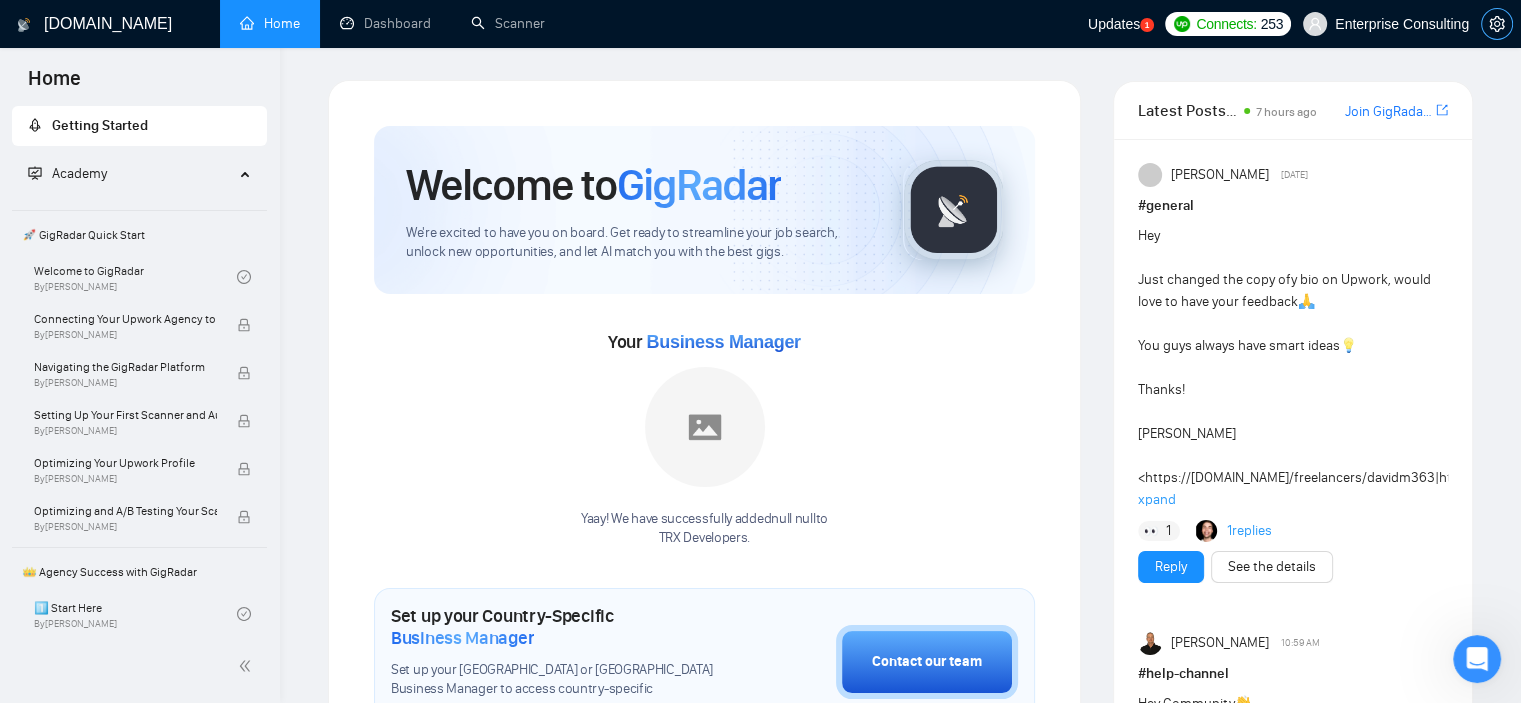 click 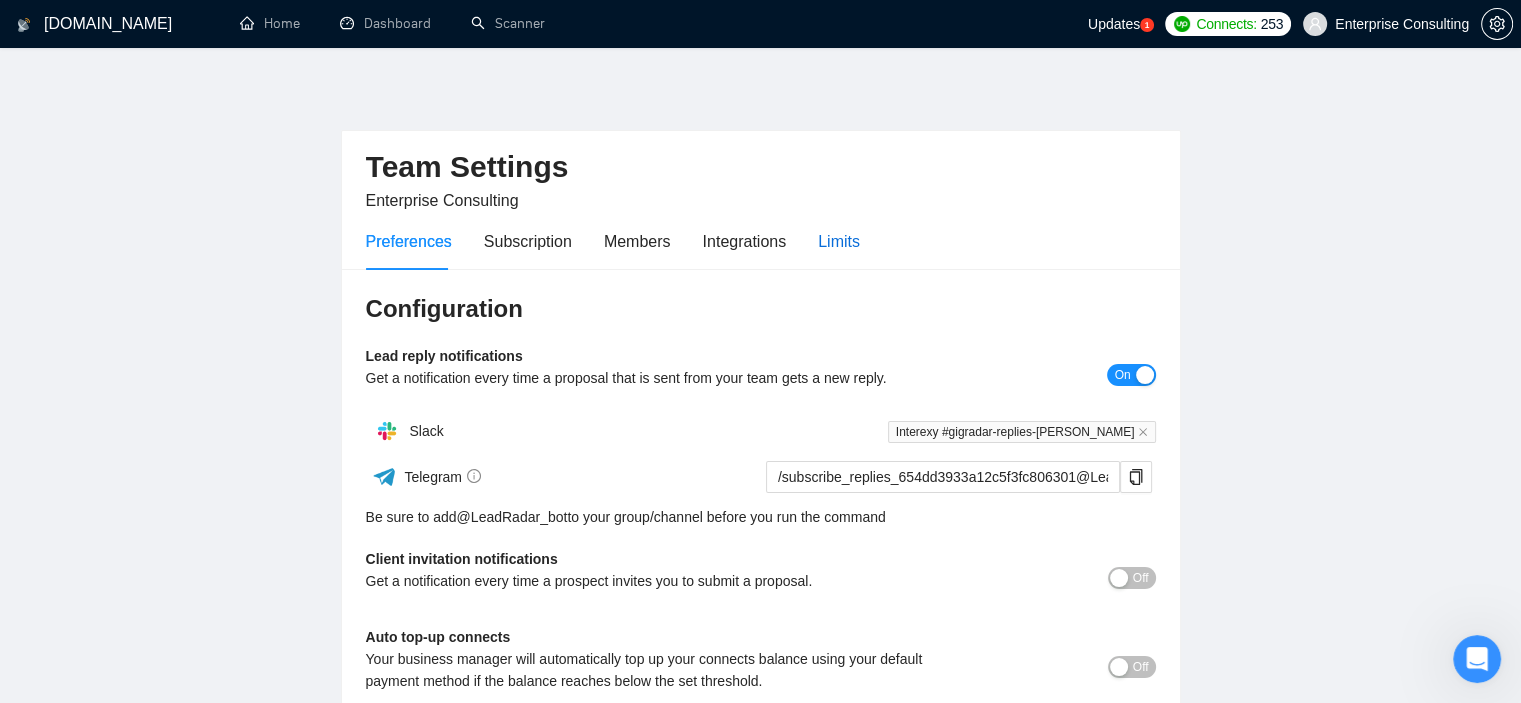 click on "Limits" at bounding box center [839, 241] 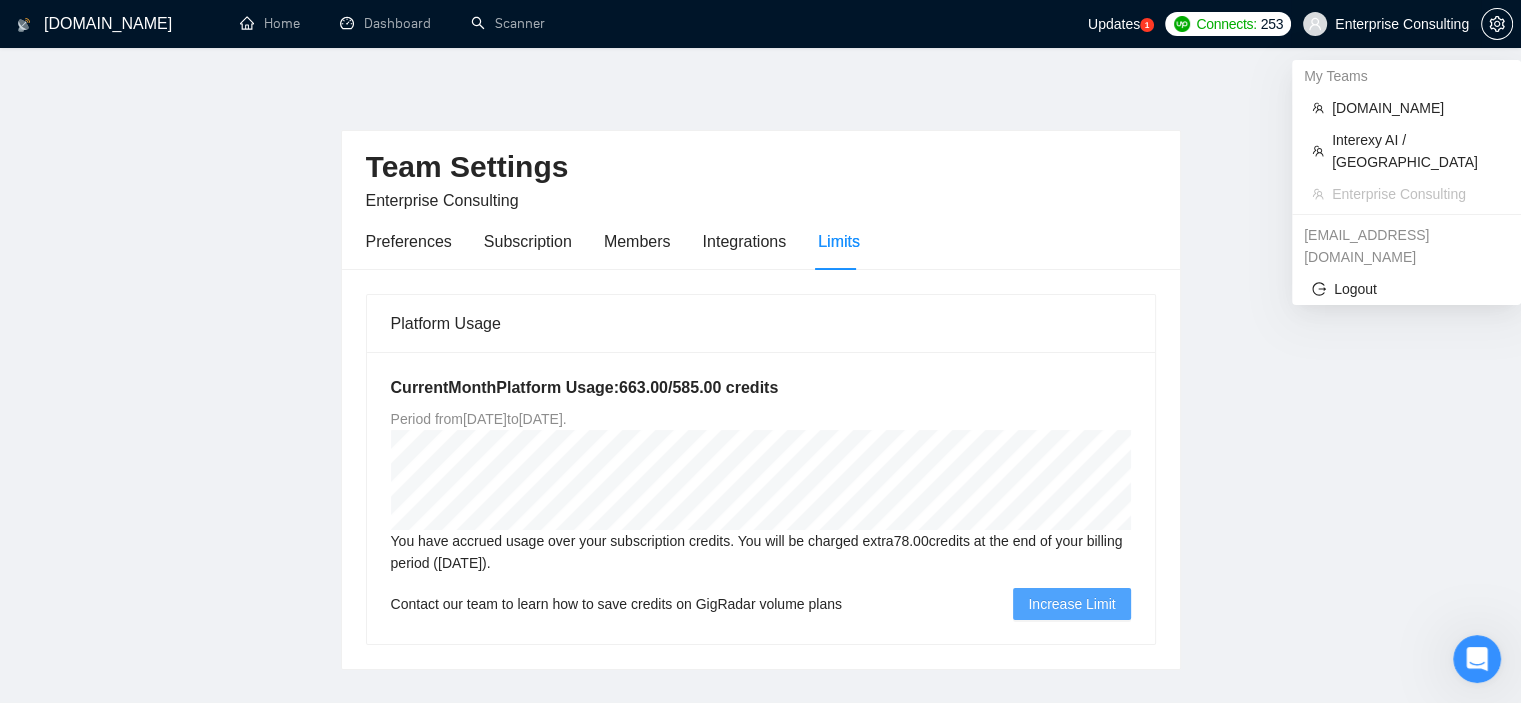 click on "Enterprise Consulting" at bounding box center (1402, 24) 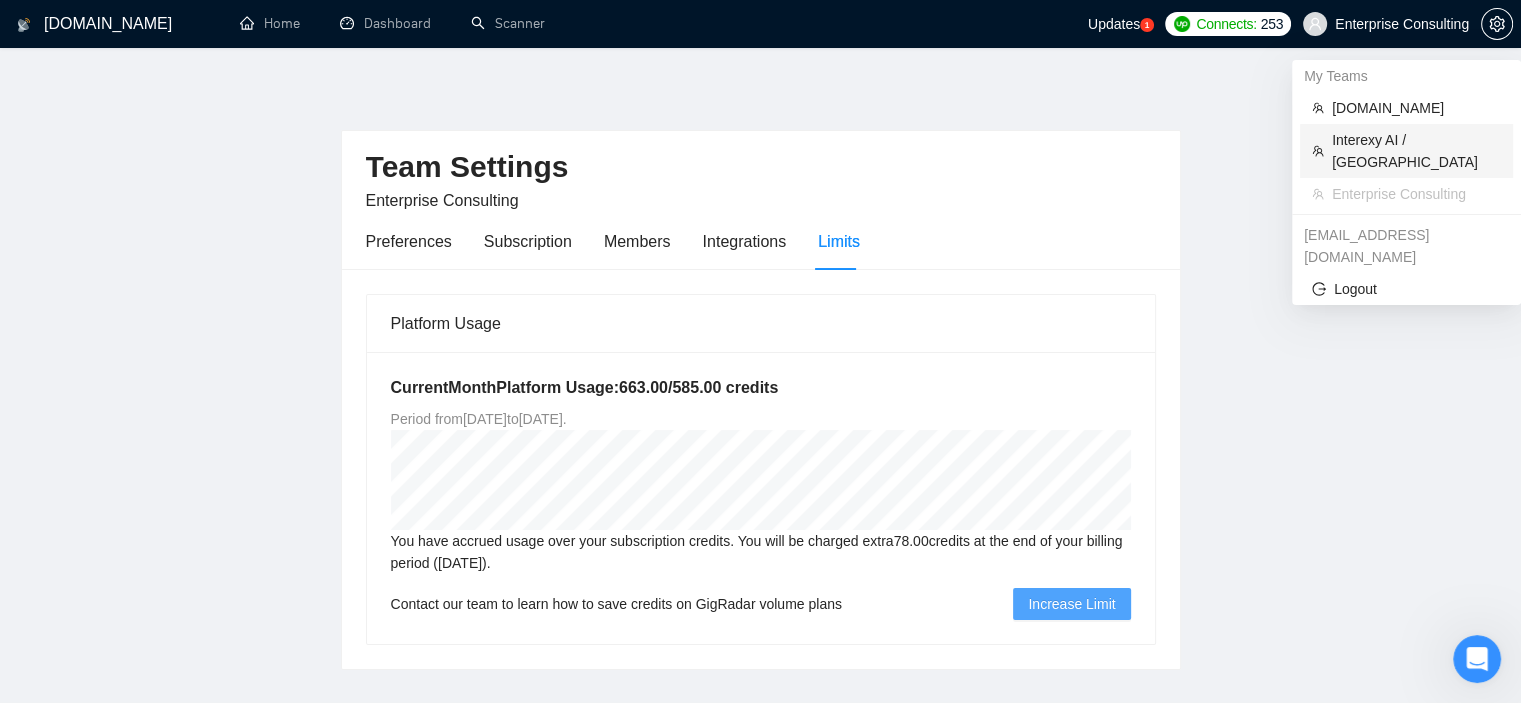 click on "Interexy AI / [GEOGRAPHIC_DATA]" at bounding box center [1416, 151] 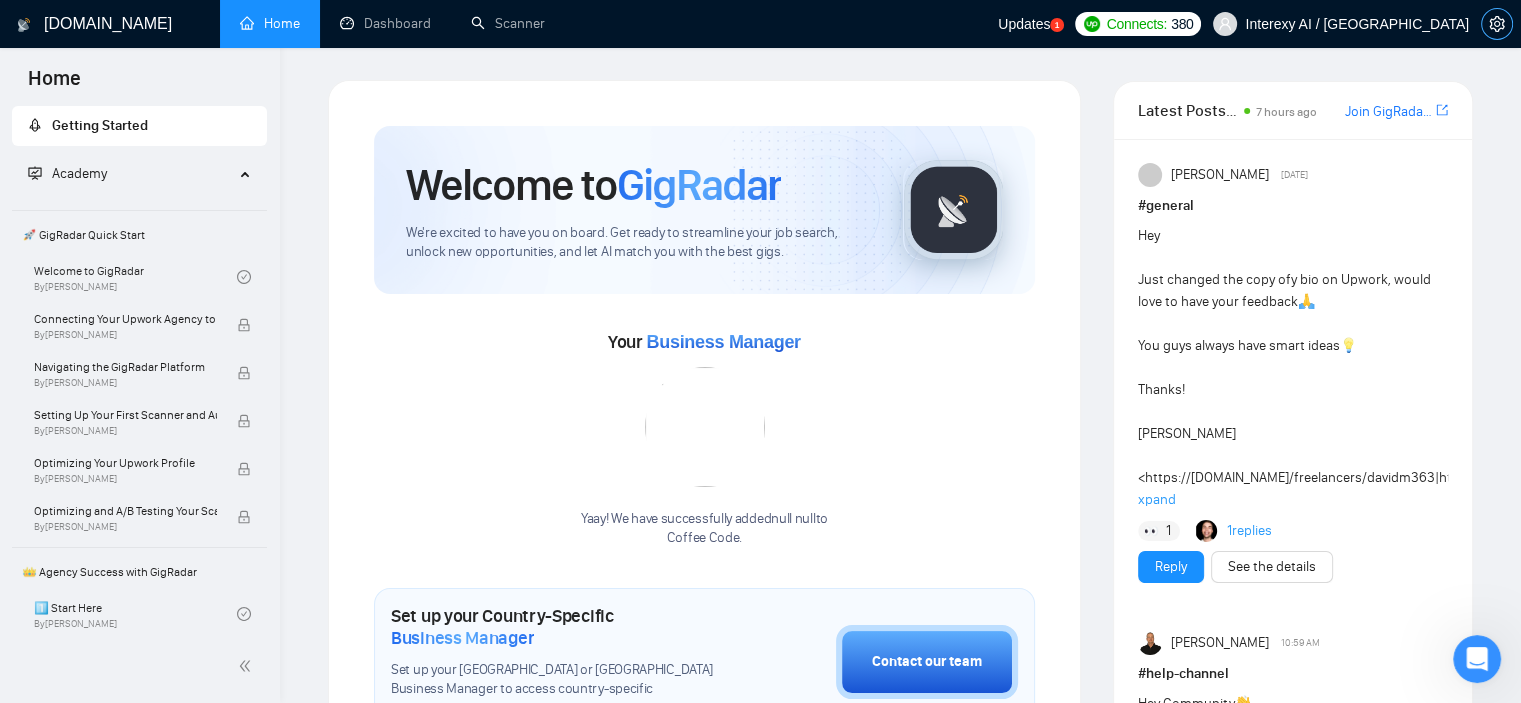 click 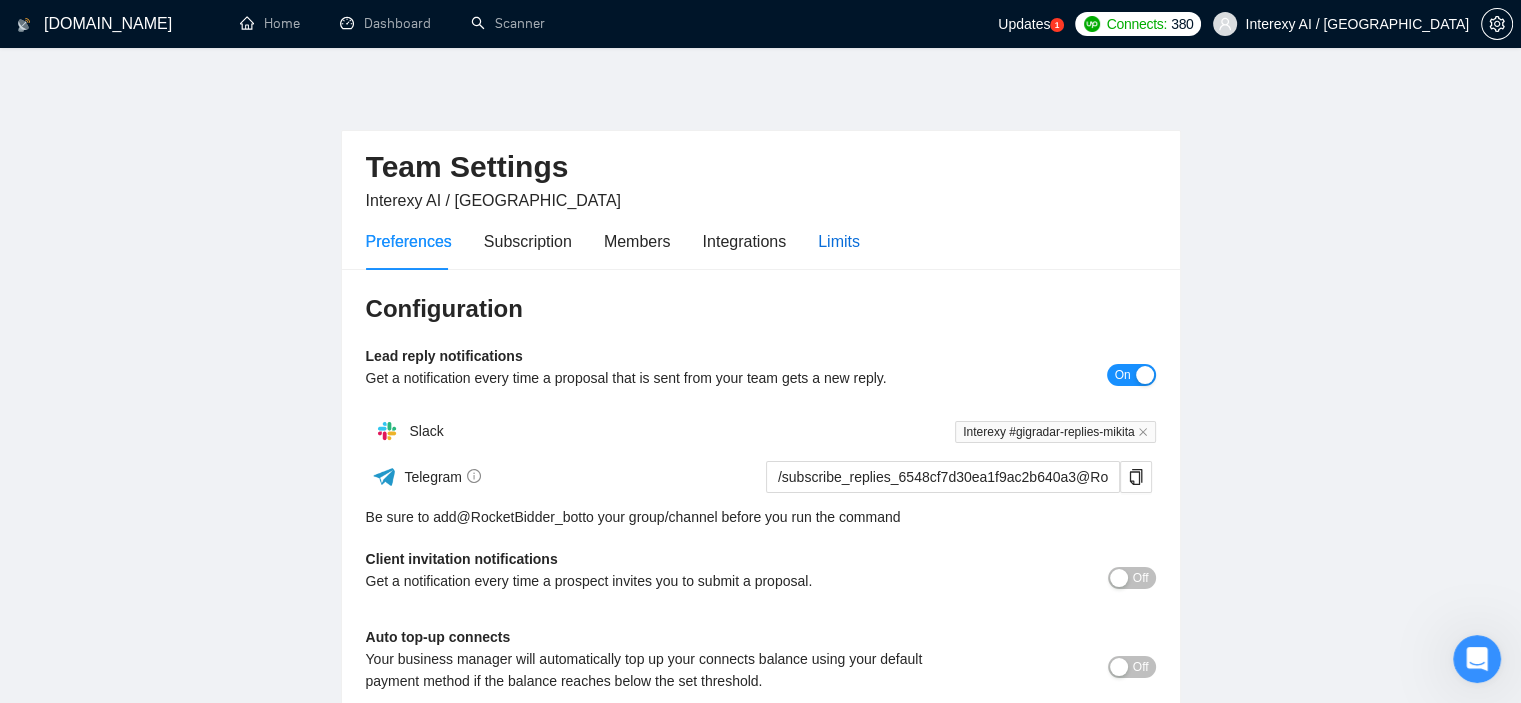click on "Limits" at bounding box center (839, 241) 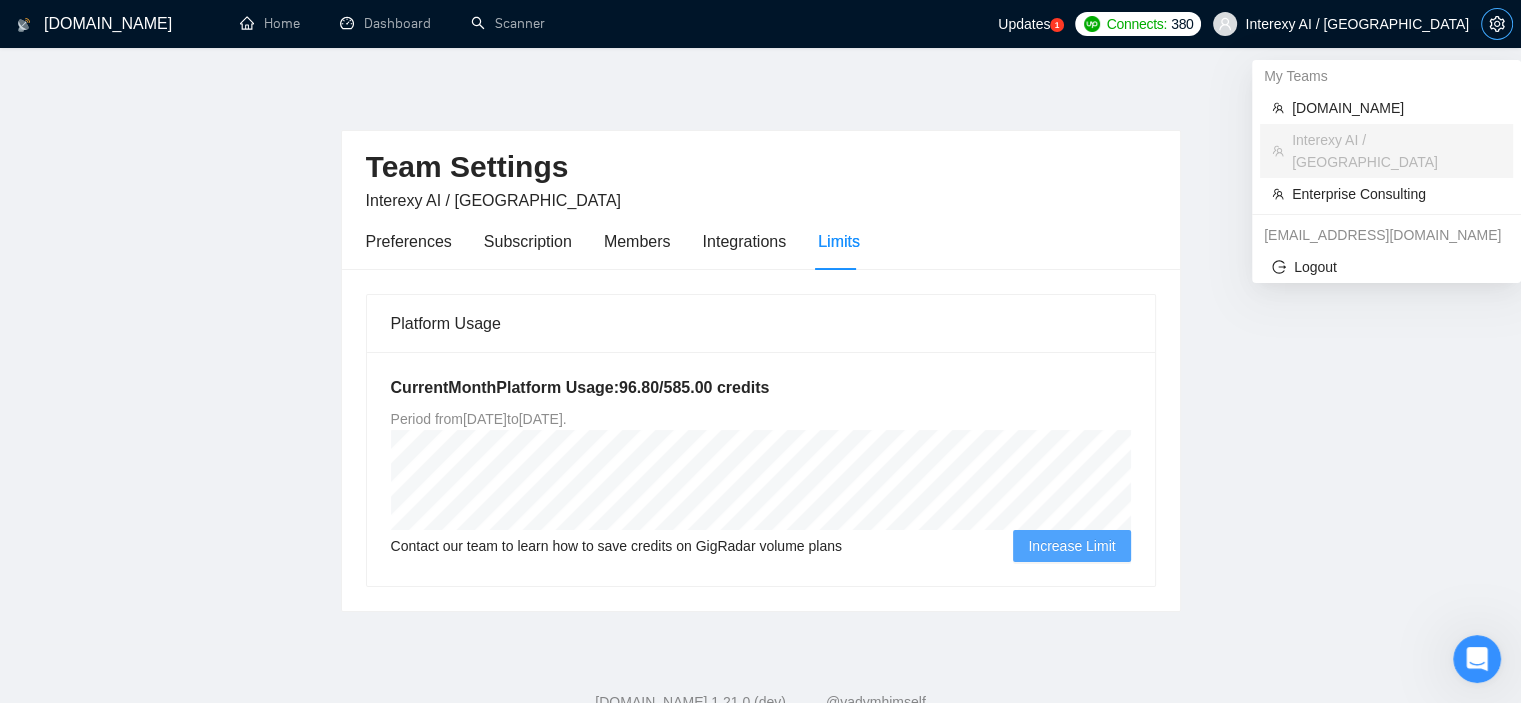 click 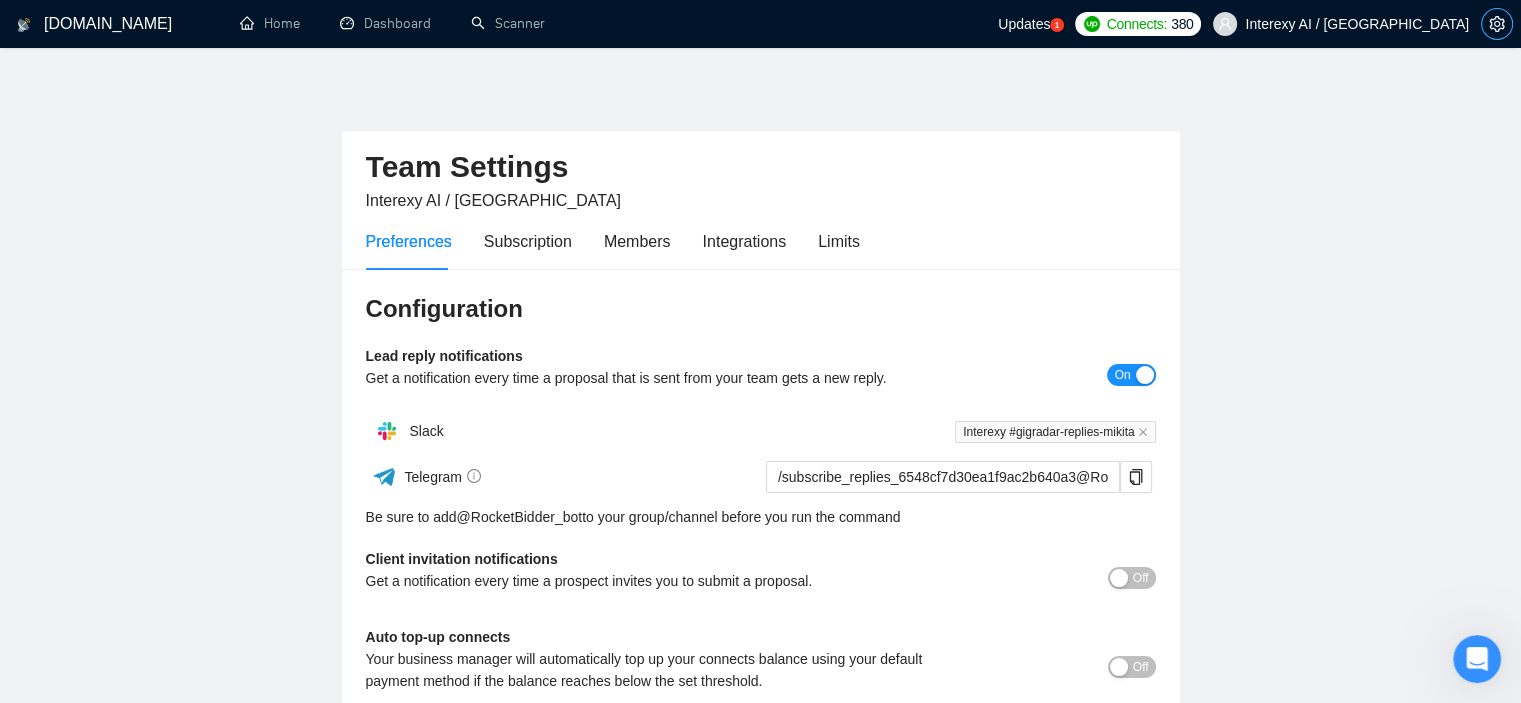 click at bounding box center [1497, 24] 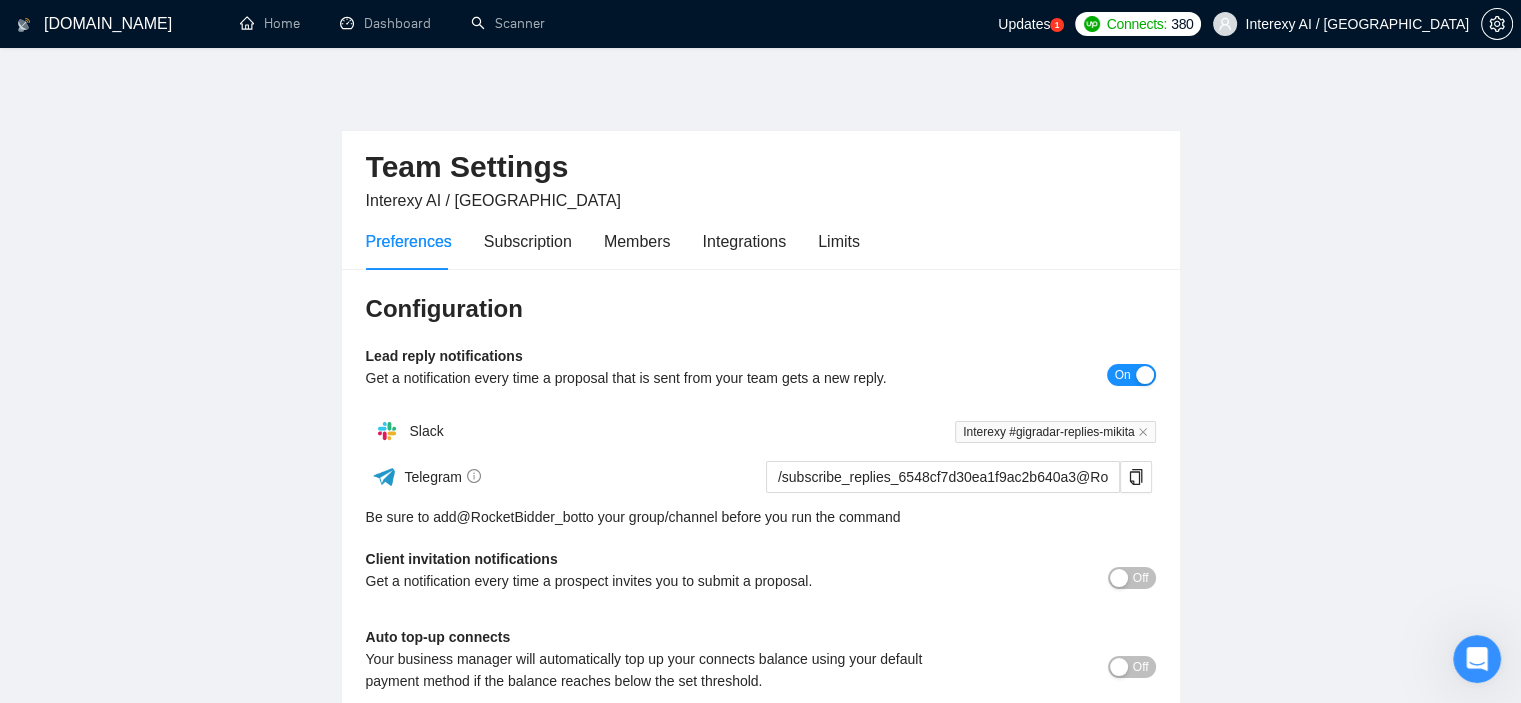 click 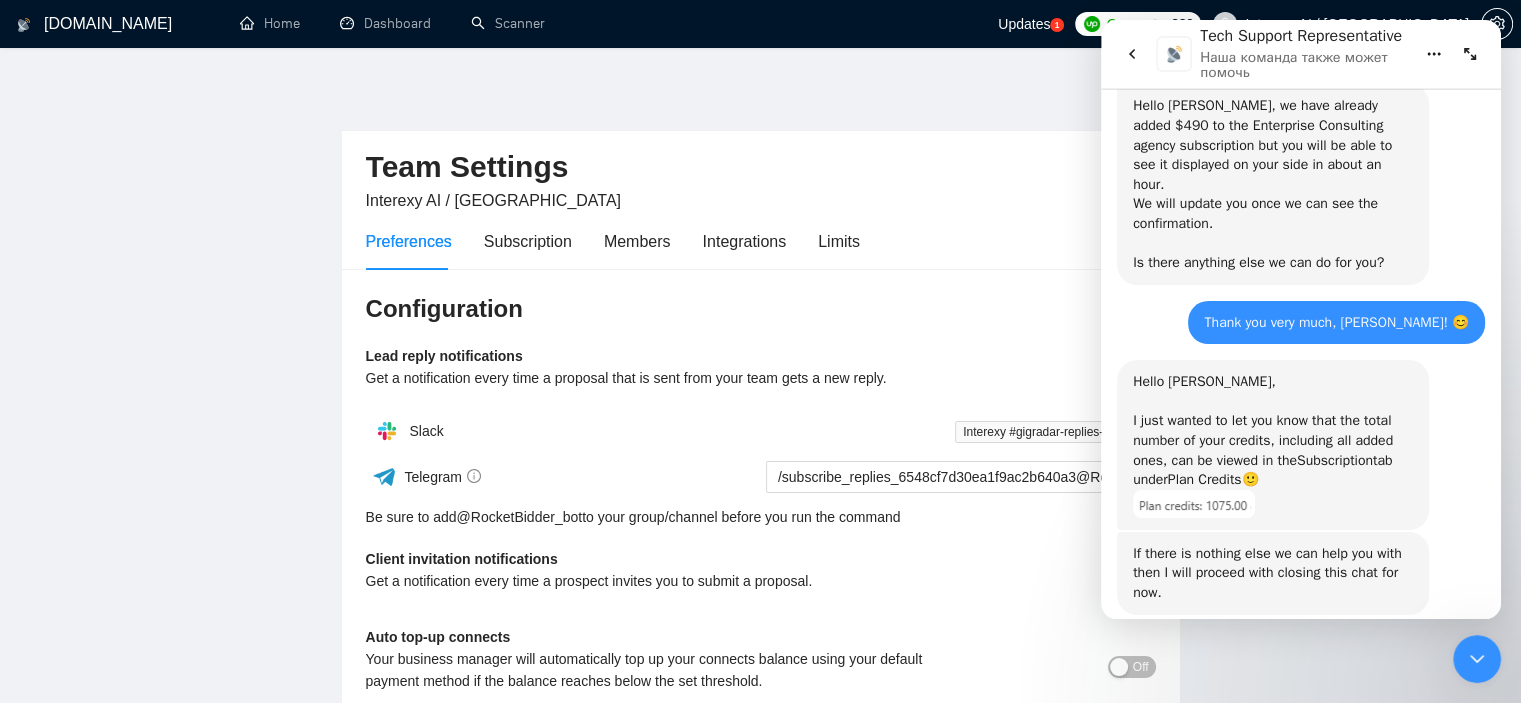 scroll, scrollTop: 3362, scrollLeft: 0, axis: vertical 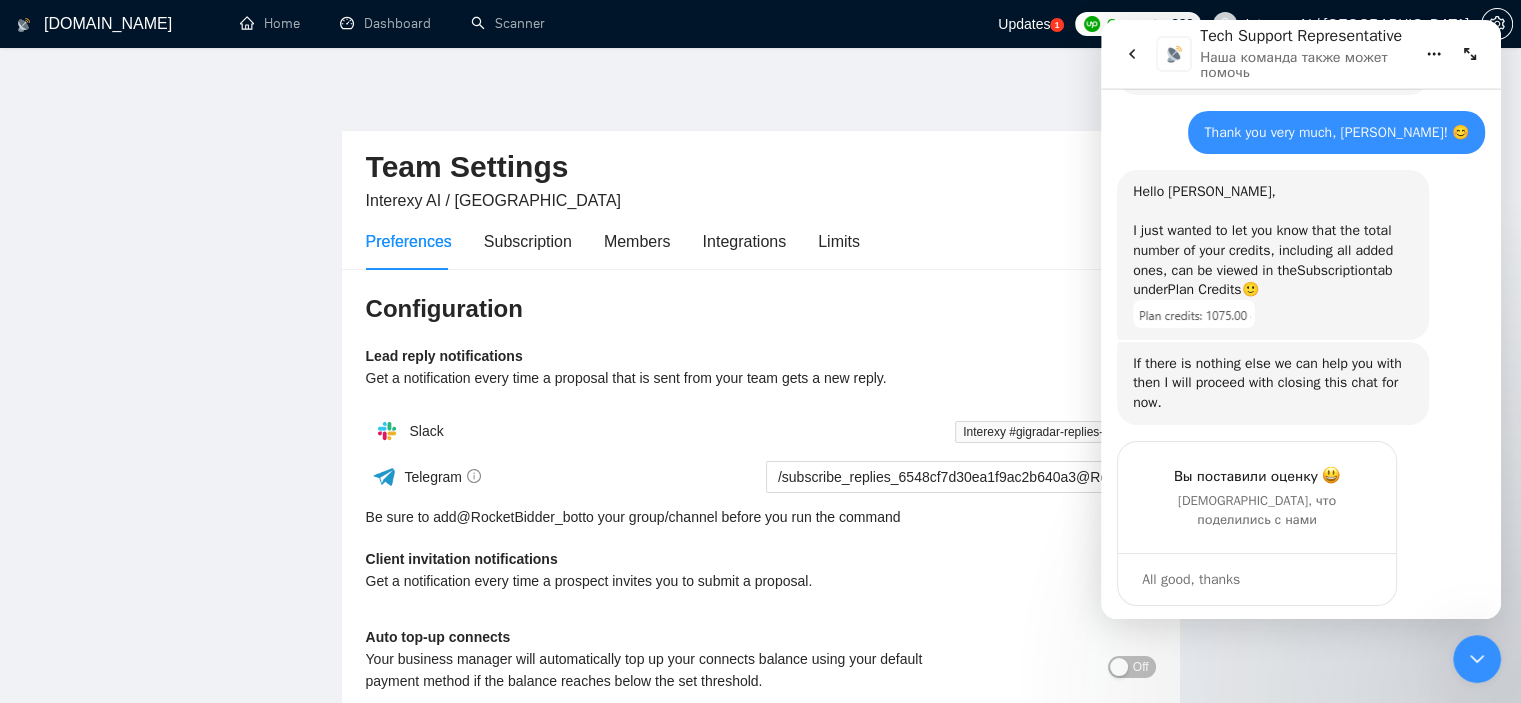 click on "[DOMAIN_NAME] Home Dashboard Scanner Updates
1
Connects: 380 Interexy AI / US Team Settings Interexy AI / US Preferences Subscription Members Integrations Limits Configuration Lead reply notifications Get a notification every time a proposal that is sent from your team gets a new reply. On   Slack Interexy #gigradar-replies-mikita   Telegram /subscribe_replies_6548cf7d30ea1f9ac2b640a3@RocketBidder_bot Be sure to add  @ RocketBidder_bot  to your group/channel before you run the command Client invitation notifications Get a notification every time a prospect invites you to submit a proposal. Off Auto top-up connects   Your business manager will automatically top up your connects balance using your default payment method if the balance reaches below the set threshold. Off Connects Balance Notifications On   Slack Interexy #mpdm-[PERSON_NAME].[PERSON_NAME]--[PERSON_NAME].radzivilava--ksenia.mordvinova--[MEDICAL_DATA].[PERSON_NAME]-1   Telegram Be sure to add  @ RocketBidder_bot 100 Save" at bounding box center (760, 581) 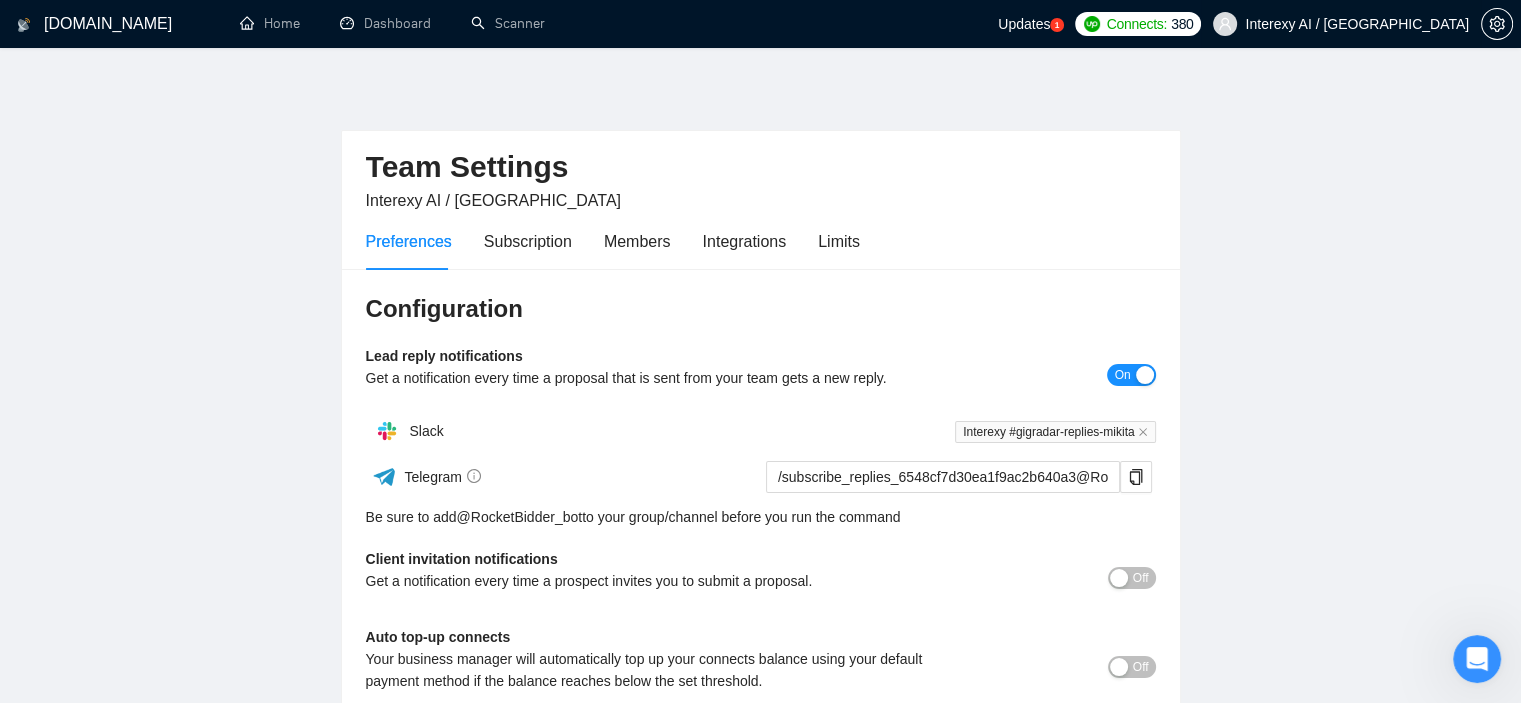 click on "Interexy AI / [GEOGRAPHIC_DATA]" at bounding box center [1357, 24] 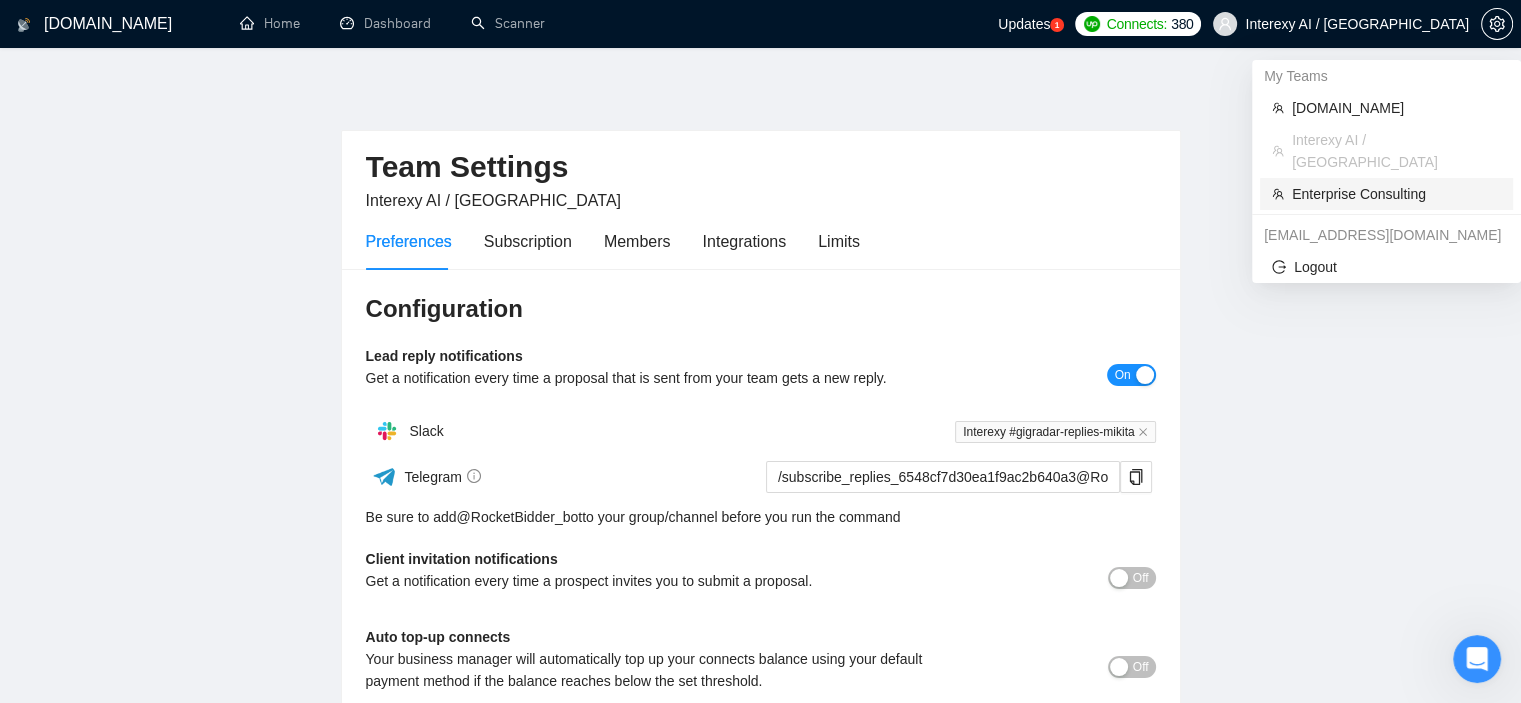 click on "Enterprise Consulting" at bounding box center [1396, 194] 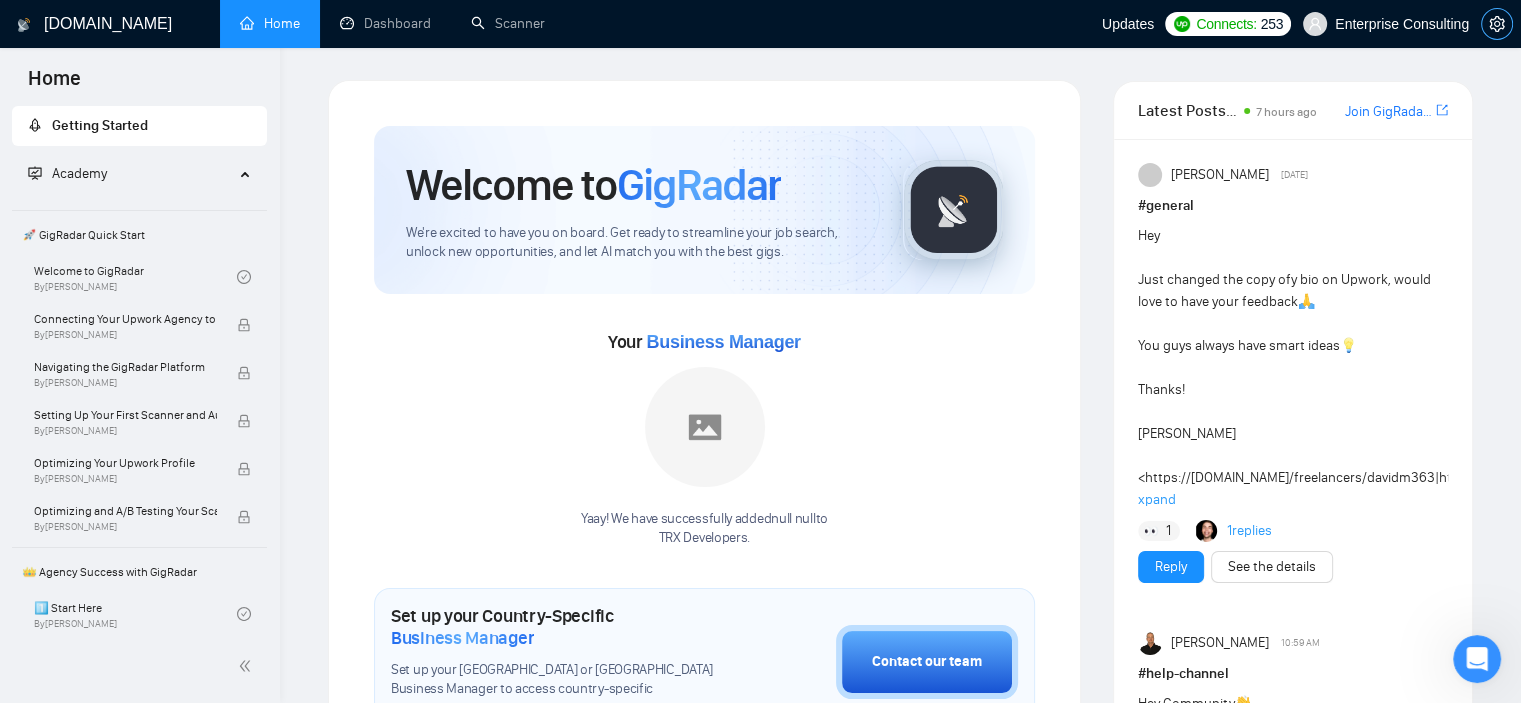 click 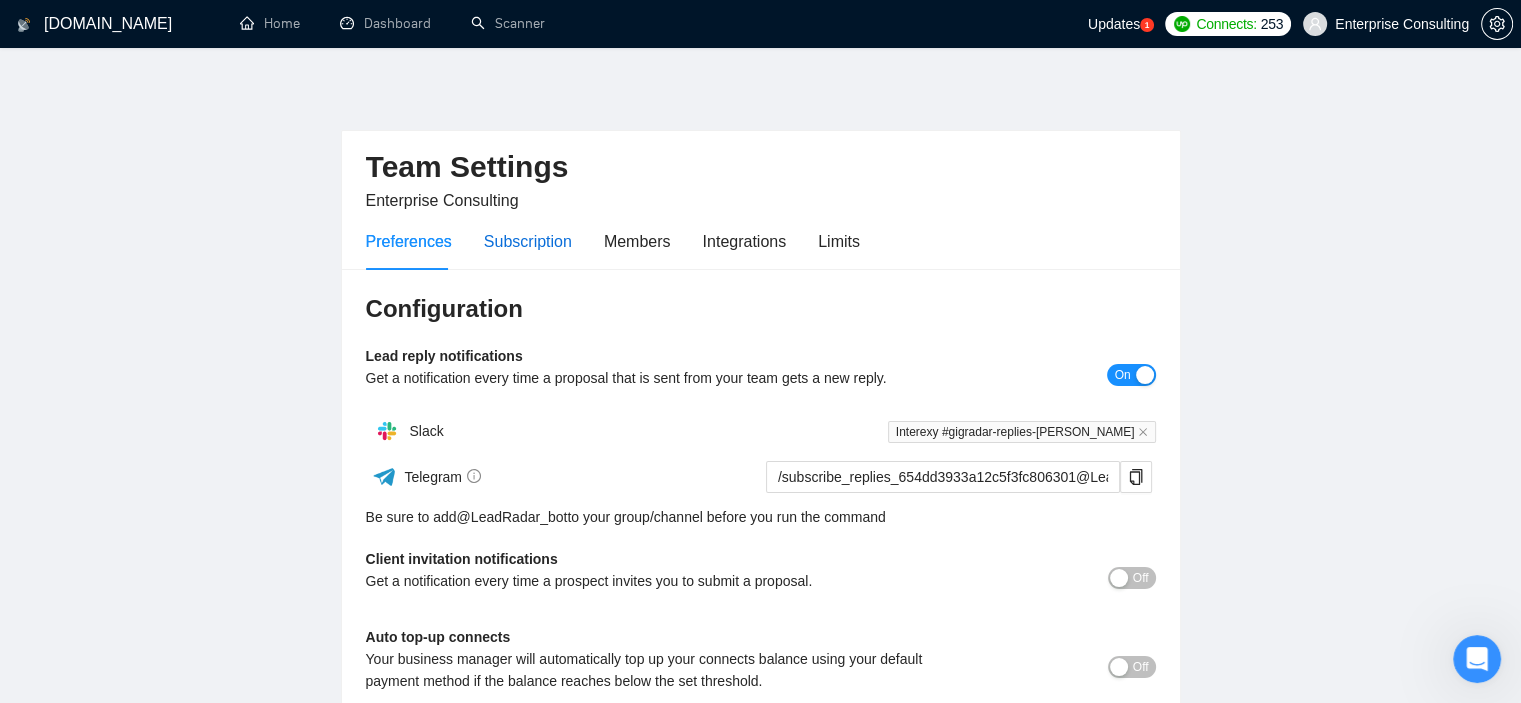 click on "Subscription" at bounding box center (528, 241) 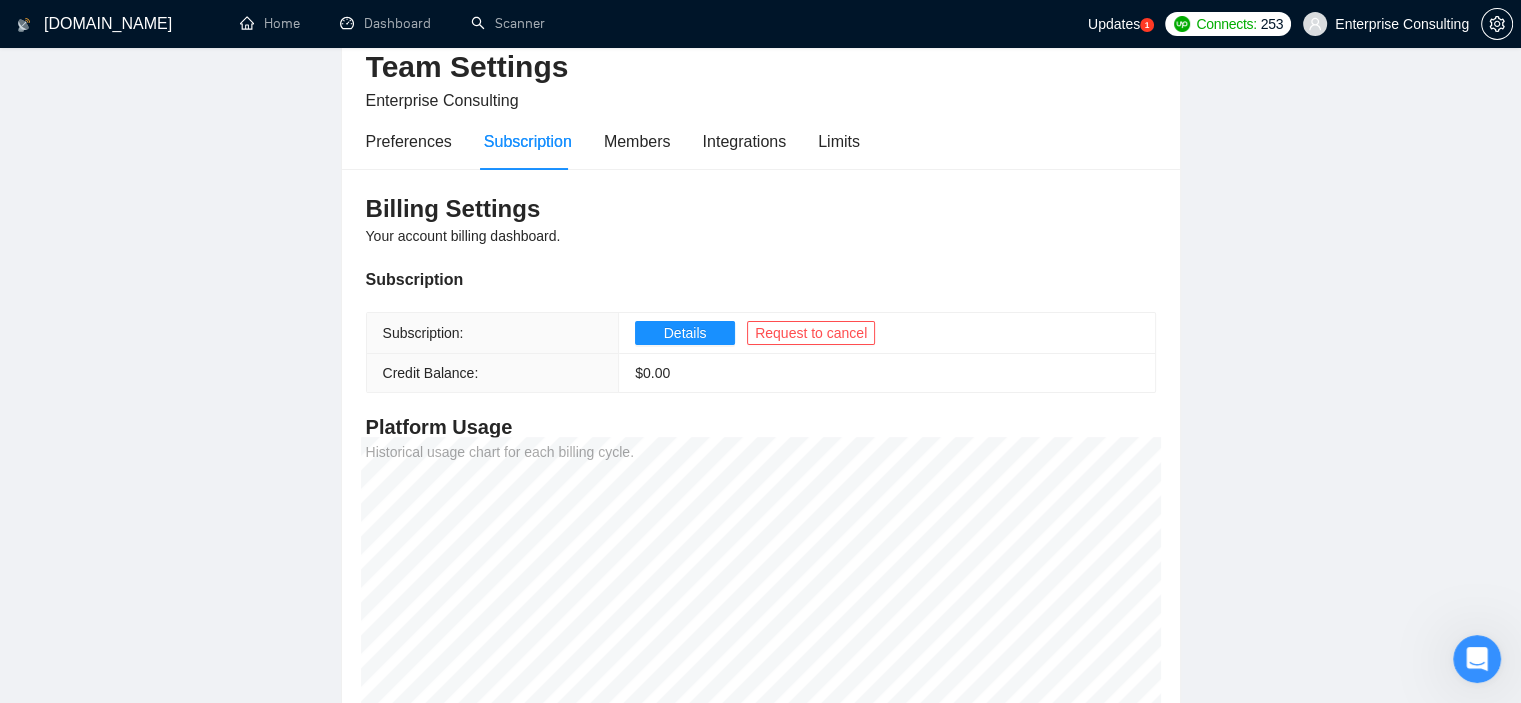scroll, scrollTop: 0, scrollLeft: 0, axis: both 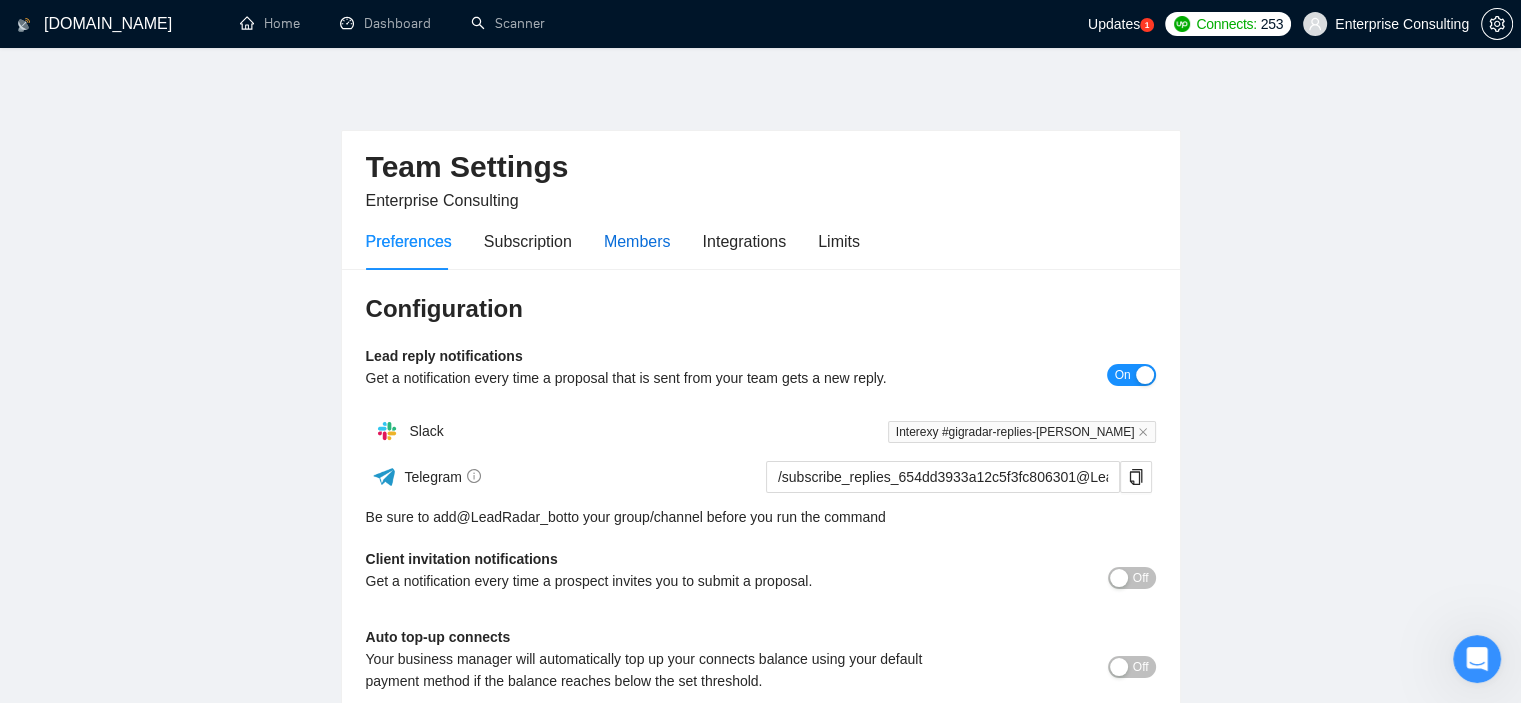 click on "Members" at bounding box center [637, 241] 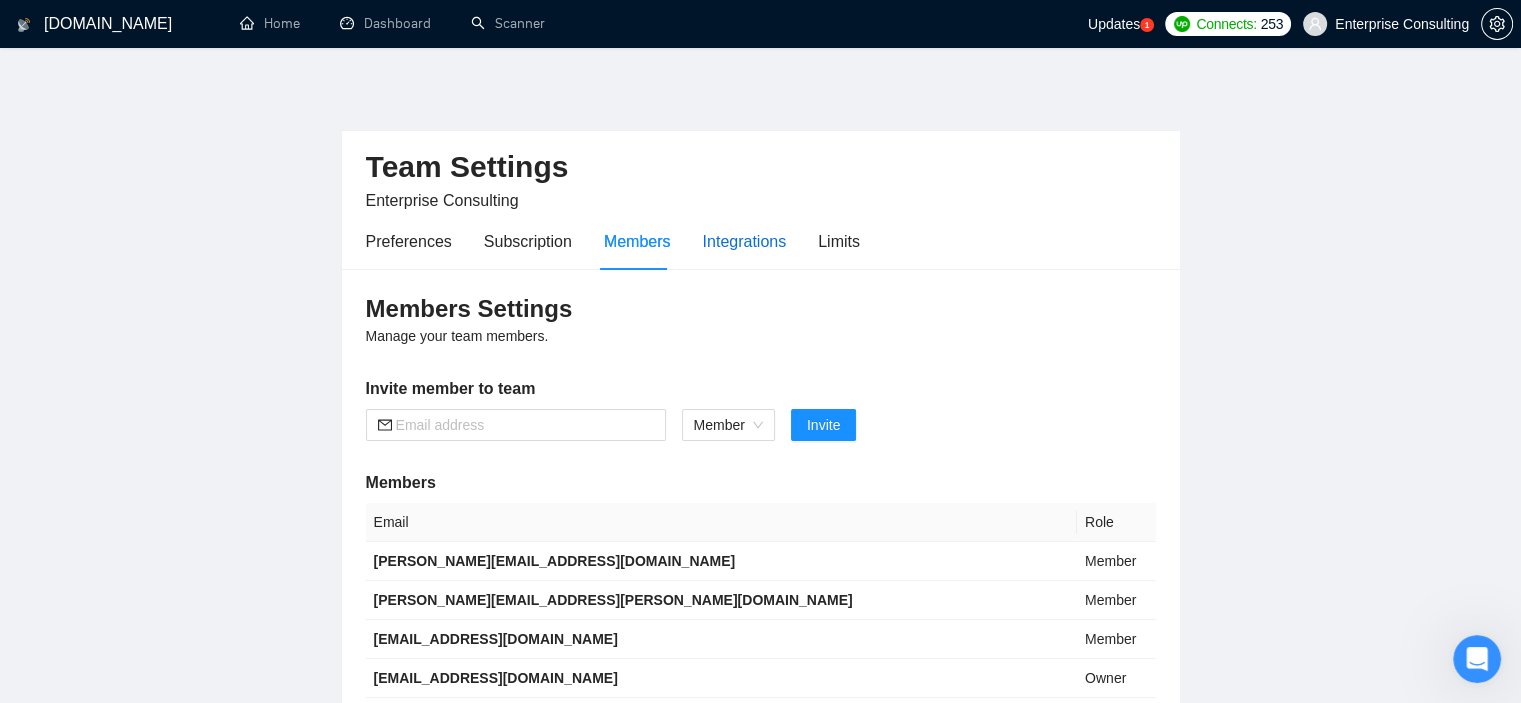 click on "Integrations" at bounding box center [745, 241] 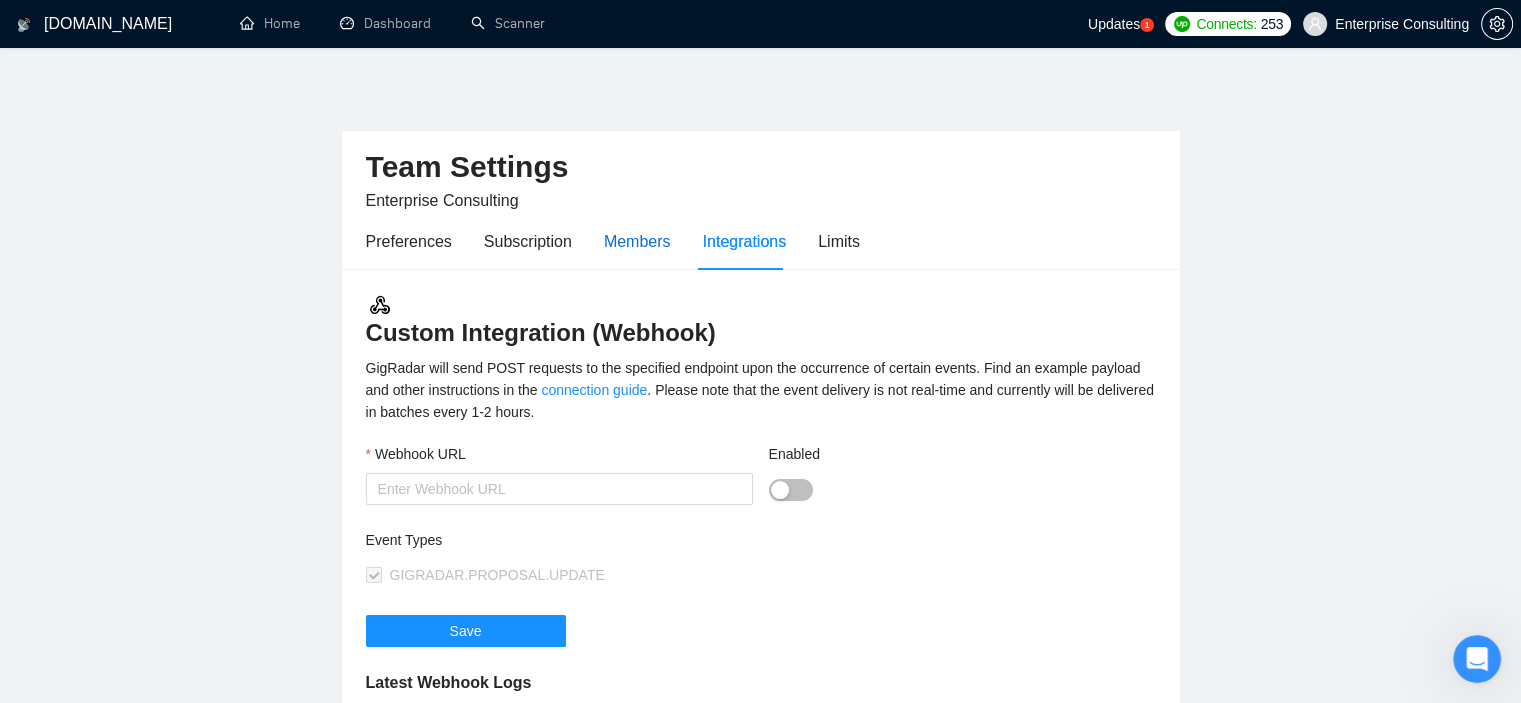 click on "Members" at bounding box center (637, 241) 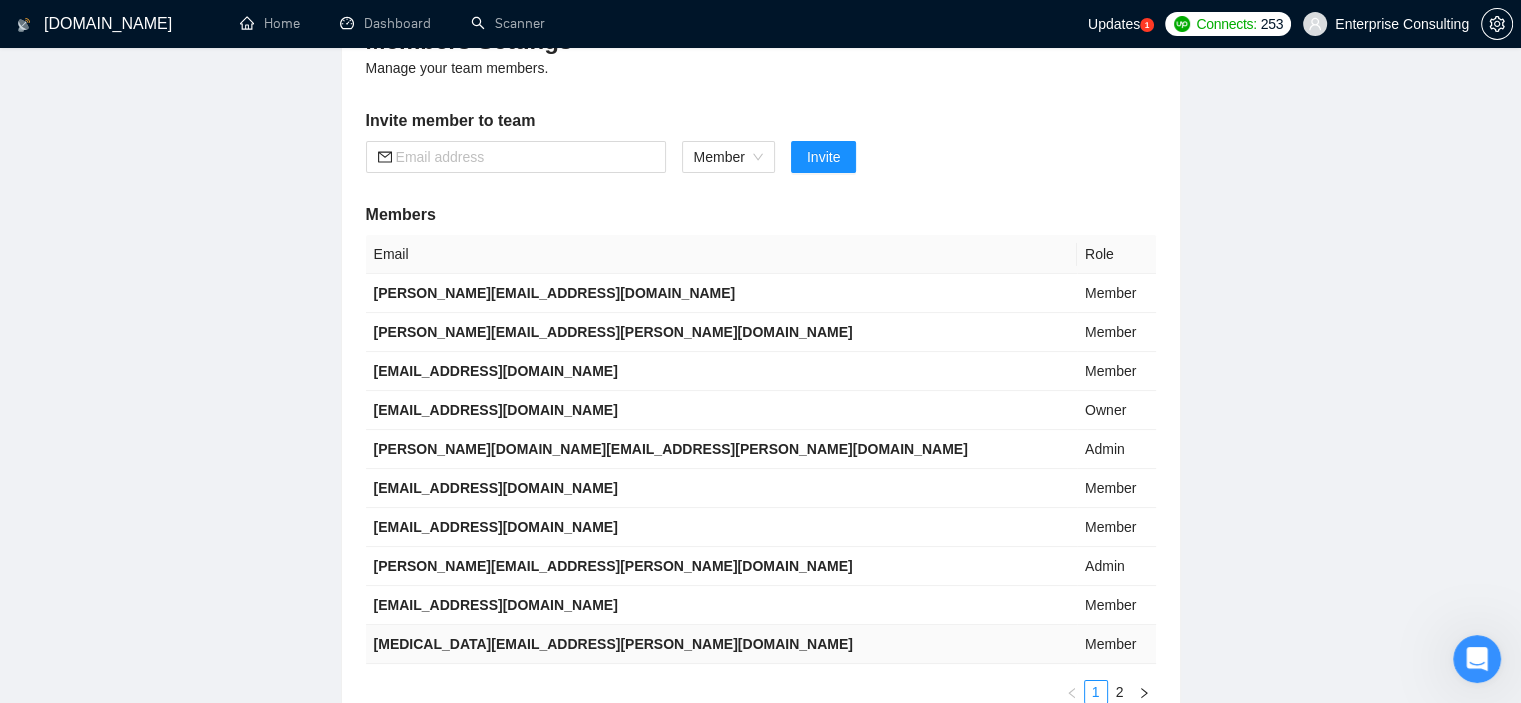 scroll, scrollTop: 0, scrollLeft: 0, axis: both 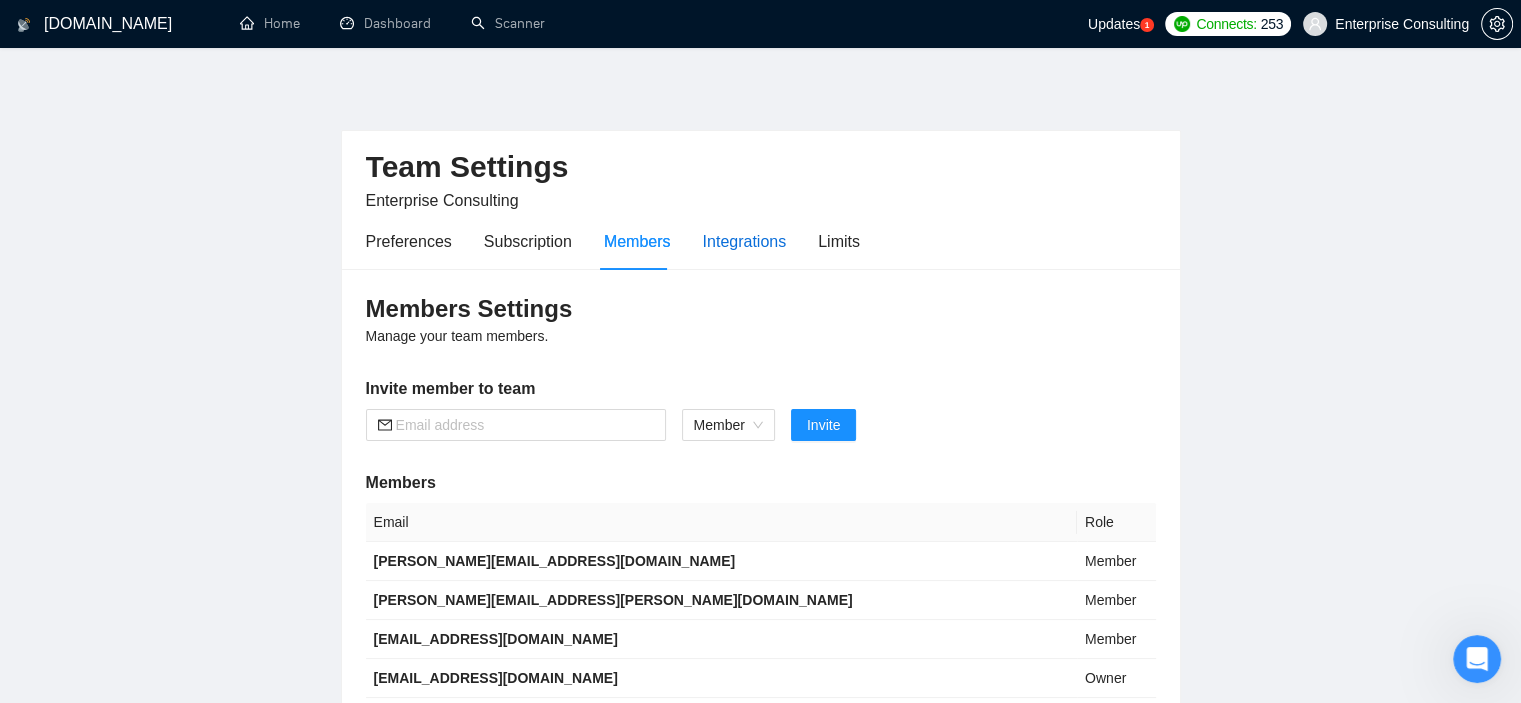 click on "Integrations" at bounding box center [745, 241] 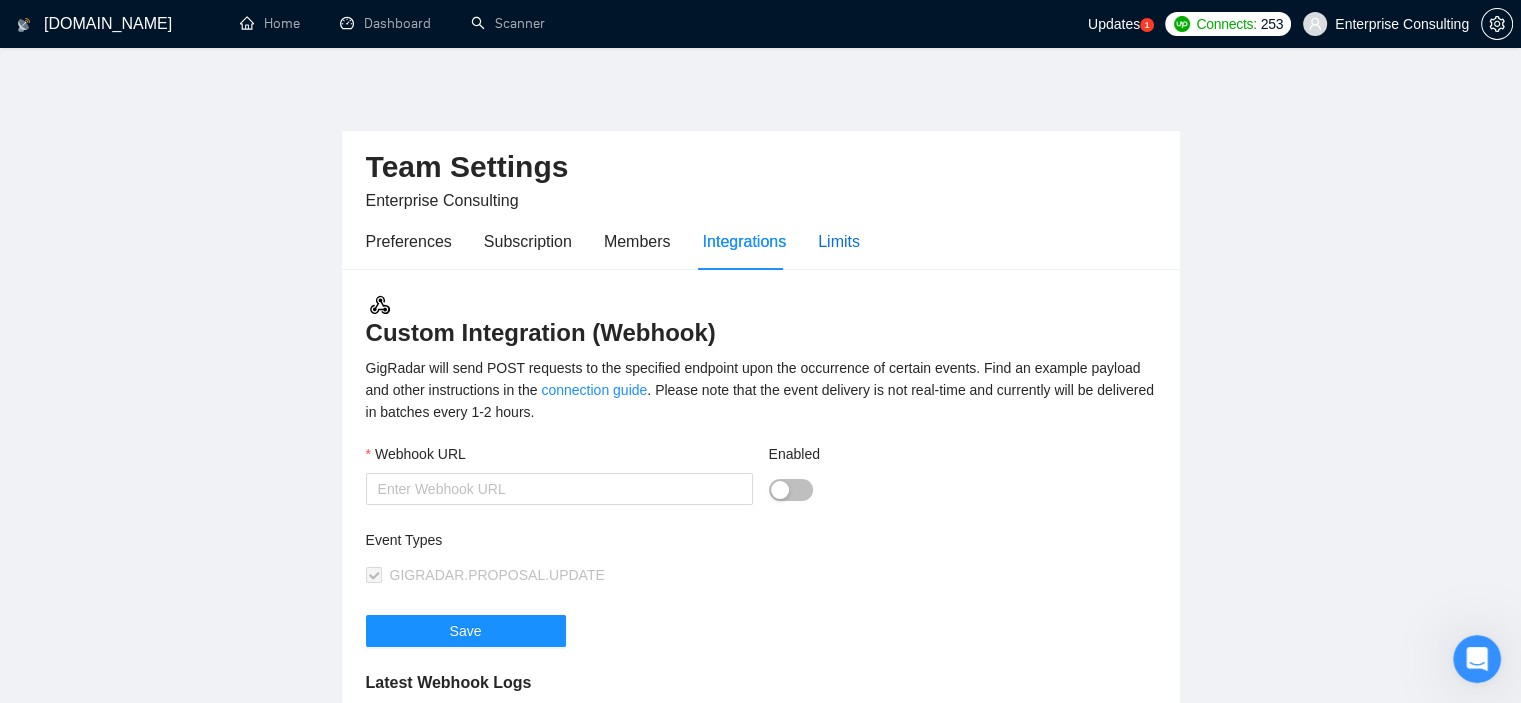 click on "Limits" at bounding box center (839, 241) 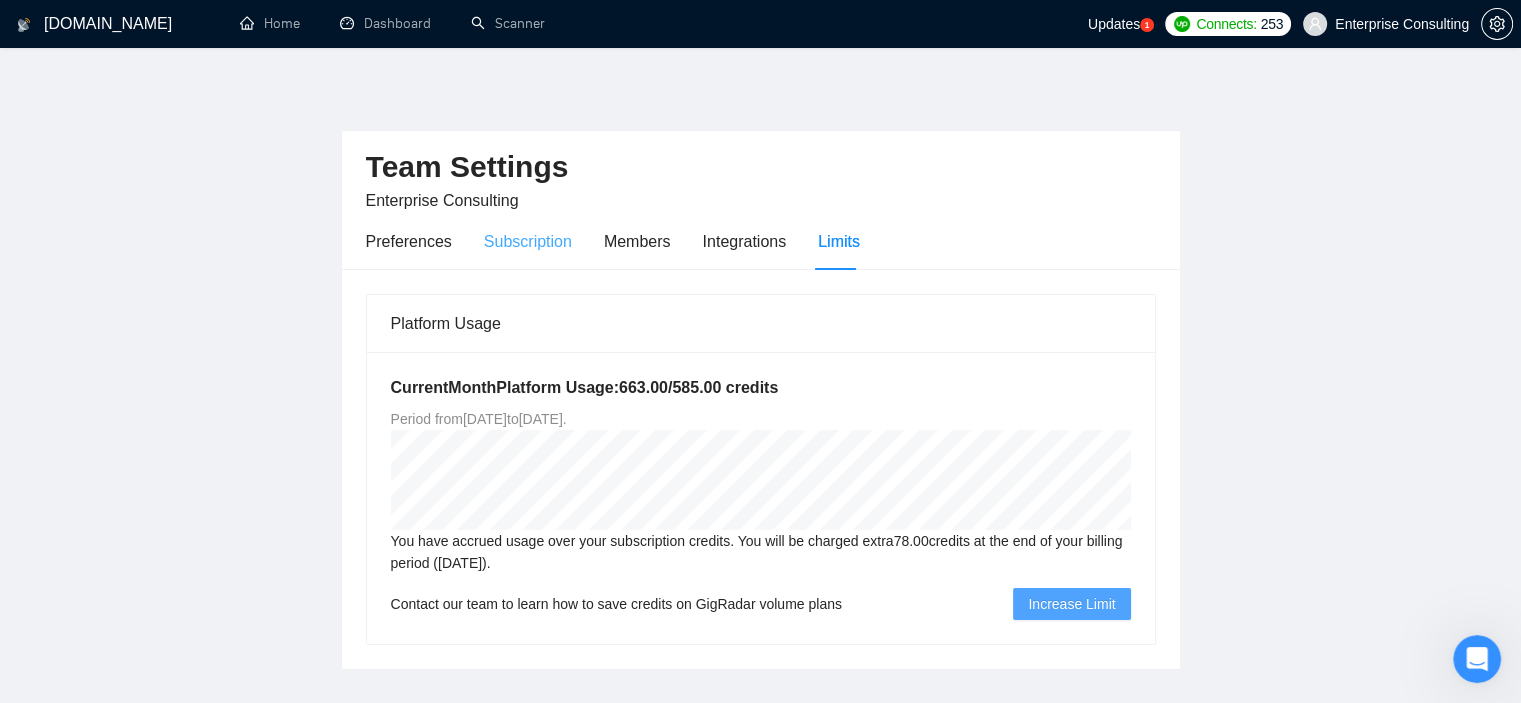 click on "Subscription" at bounding box center [528, 241] 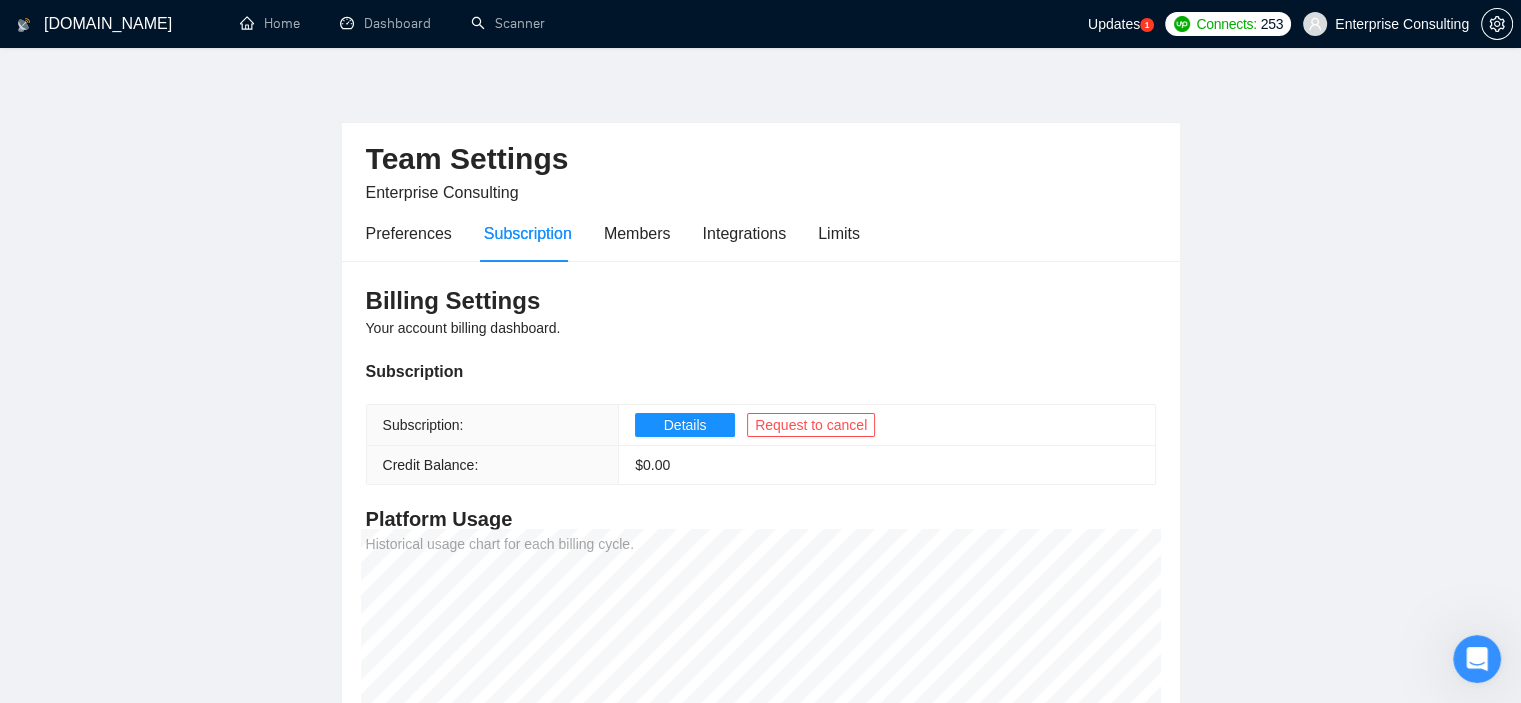 scroll, scrollTop: 0, scrollLeft: 0, axis: both 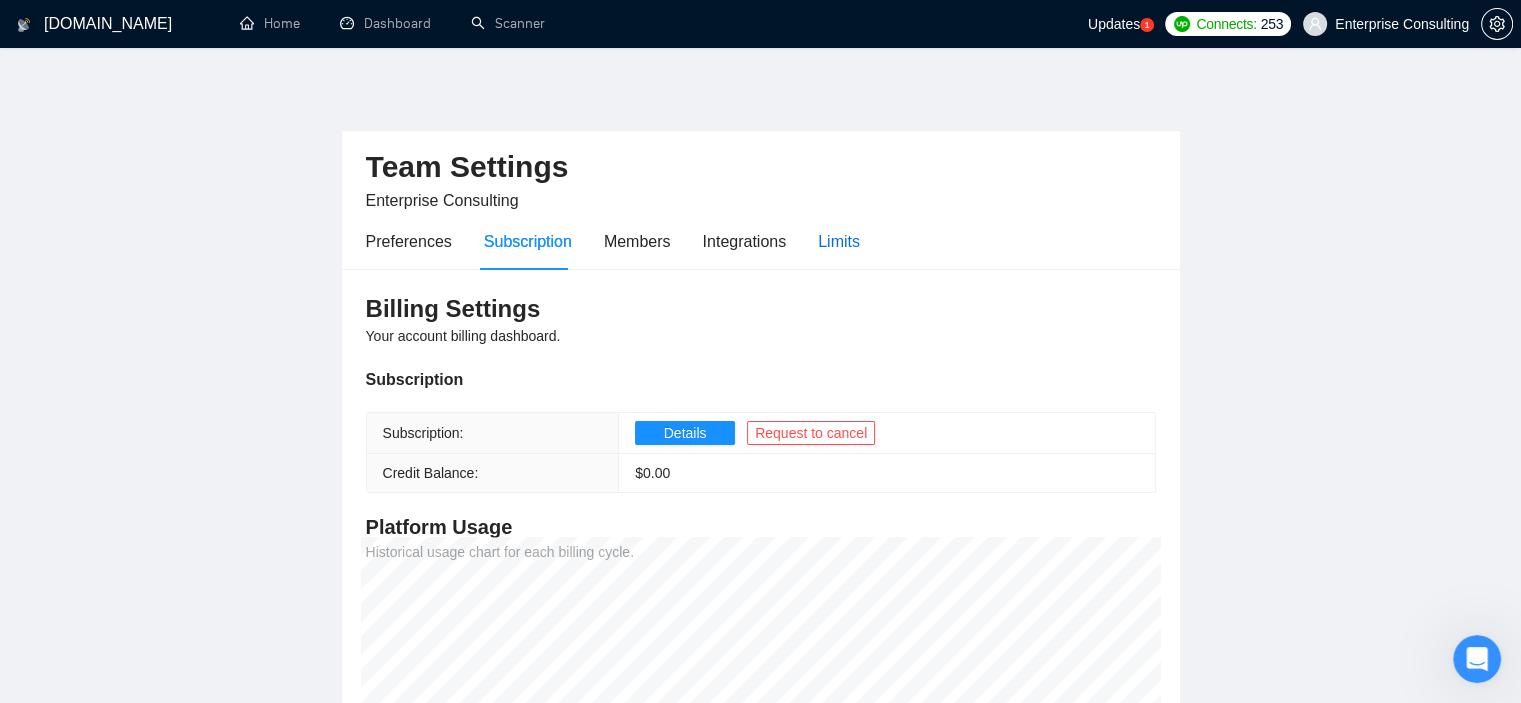click on "Limits" at bounding box center (839, 241) 